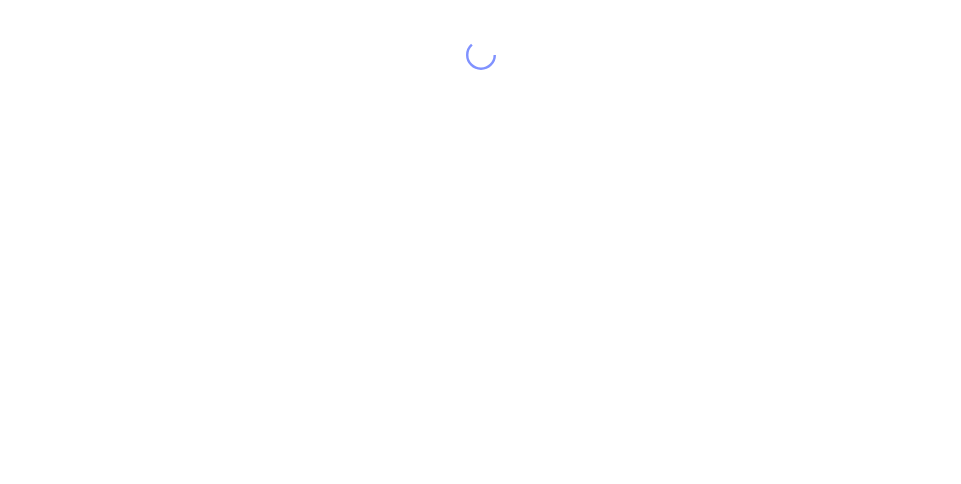 scroll, scrollTop: 0, scrollLeft: 0, axis: both 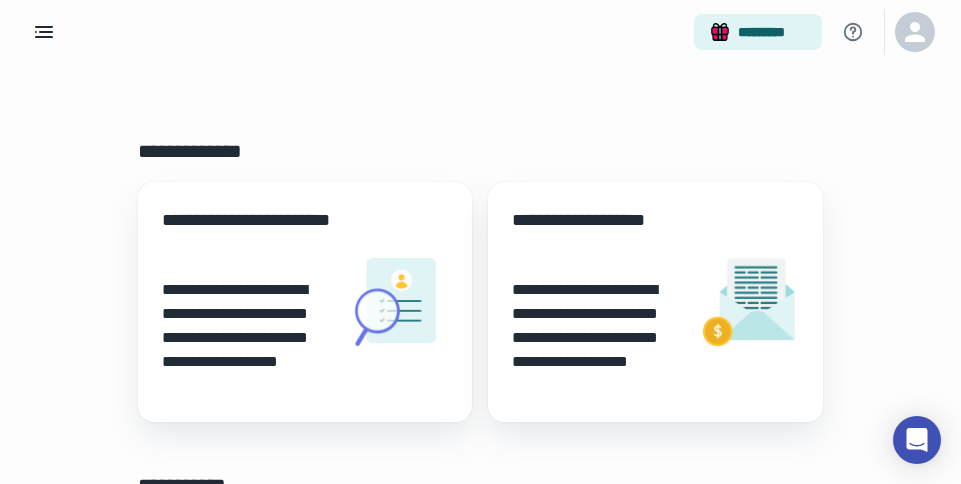 click on "**********" at bounding box center [247, 338] 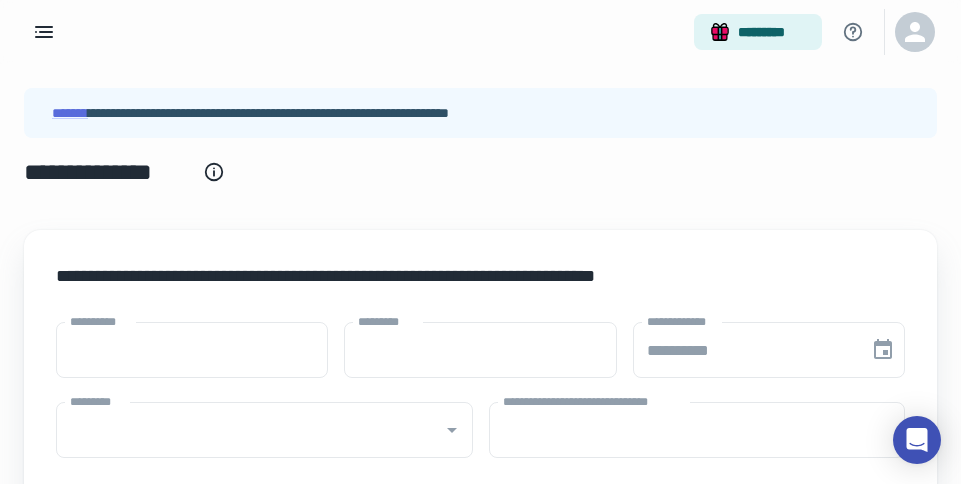 type on "****" 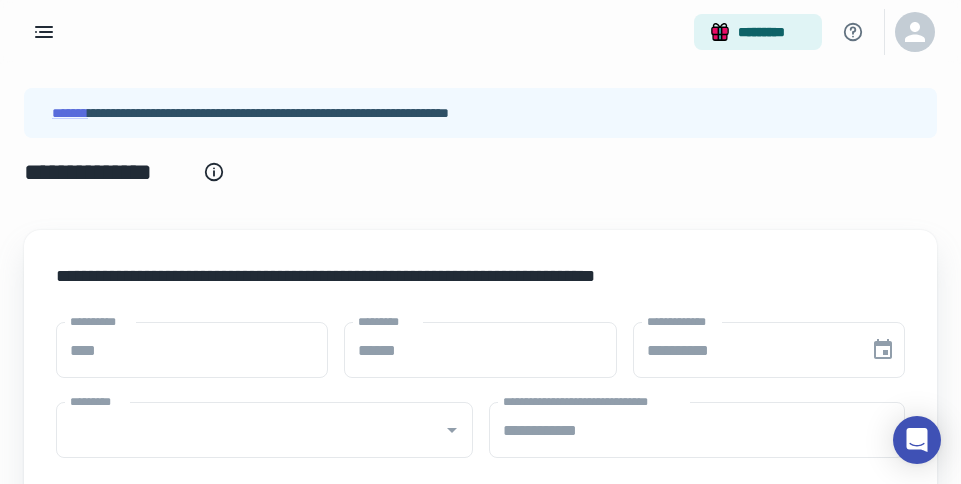 type on "**********" 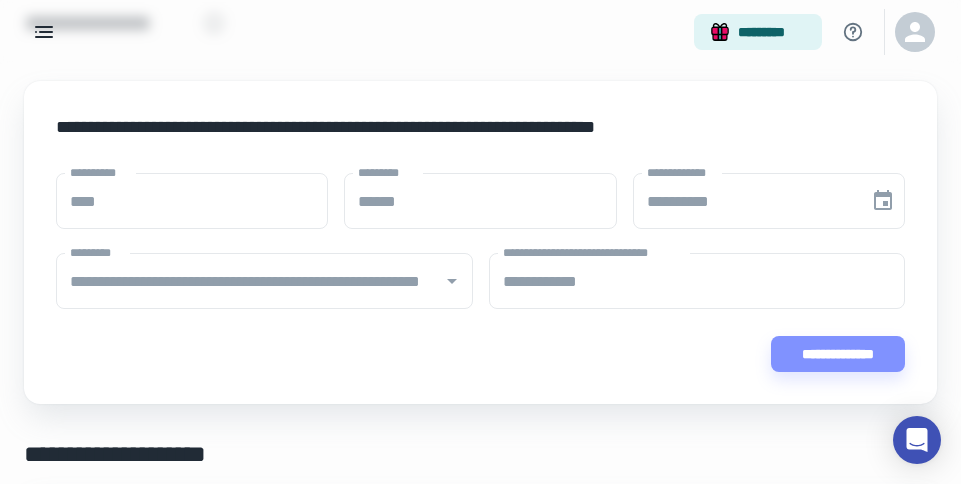 scroll, scrollTop: 138, scrollLeft: 0, axis: vertical 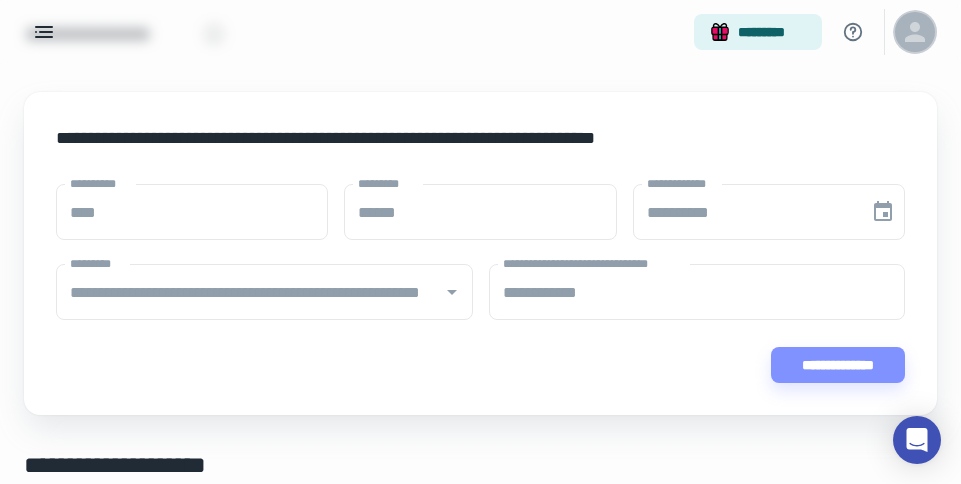 click 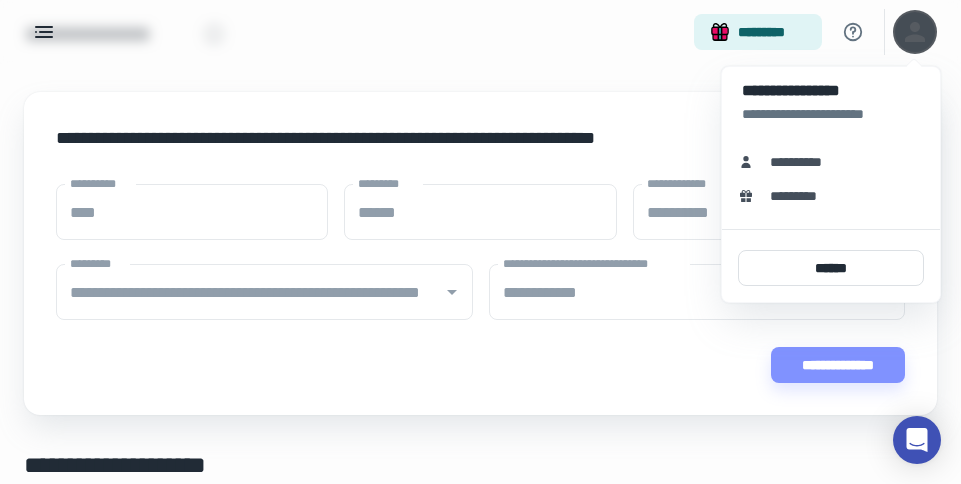 click at bounding box center [480, 242] 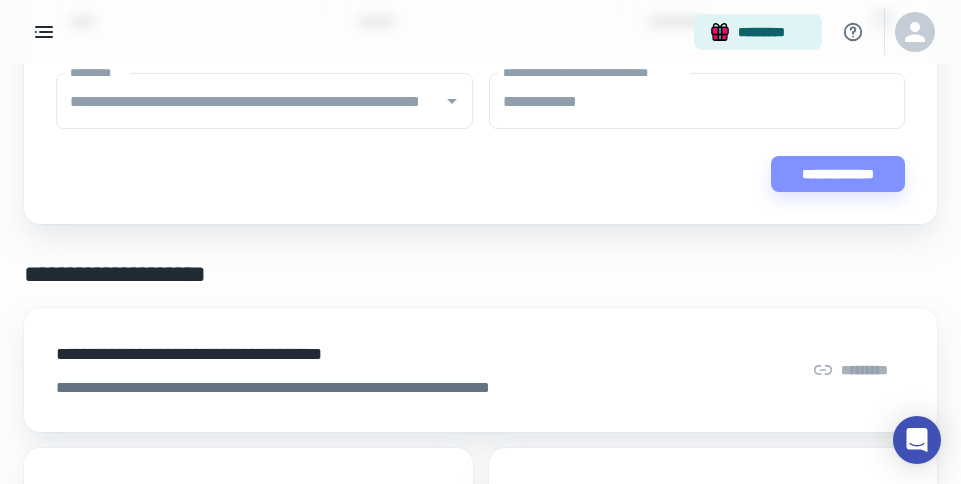 scroll, scrollTop: 323, scrollLeft: 0, axis: vertical 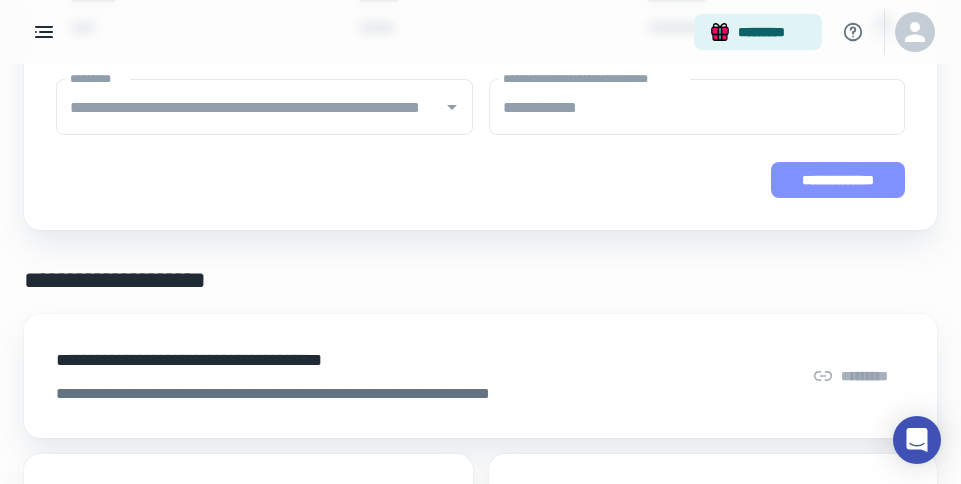 click on "**********" at bounding box center (838, 180) 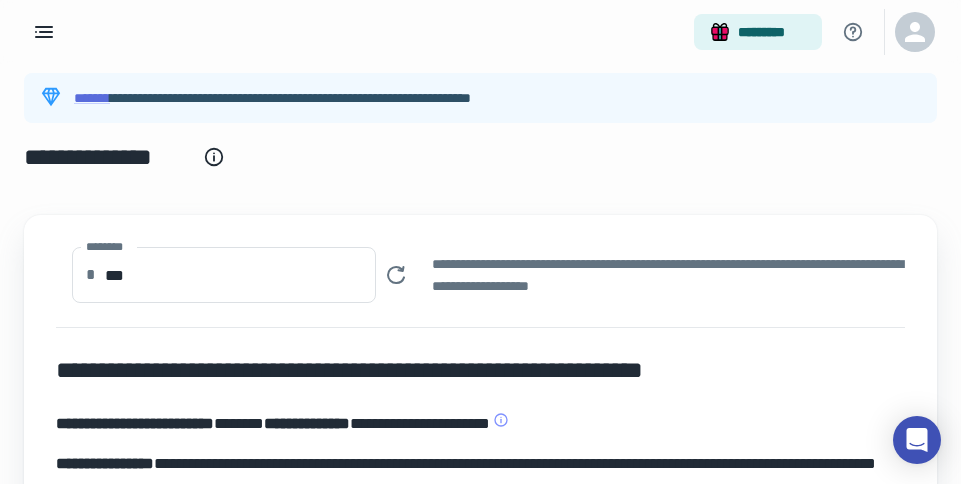 scroll, scrollTop: 0, scrollLeft: 0, axis: both 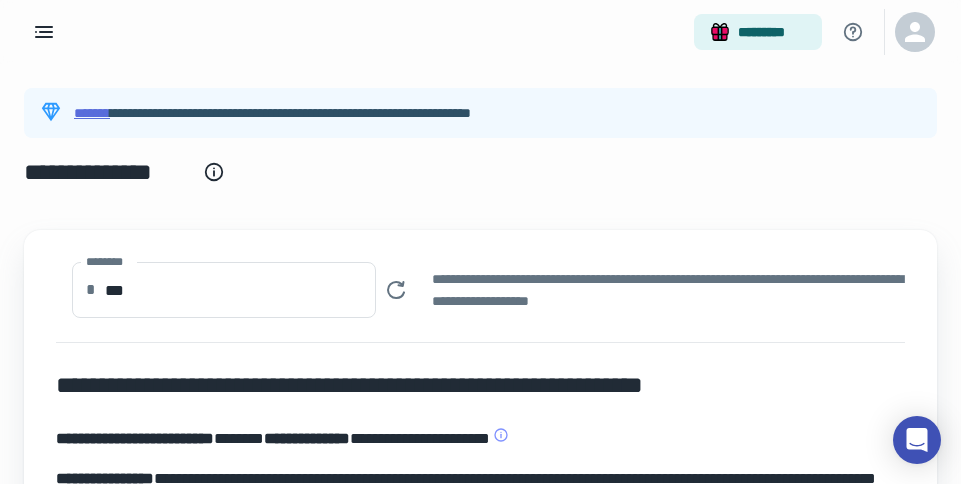 click on "*******" at bounding box center [92, 113] 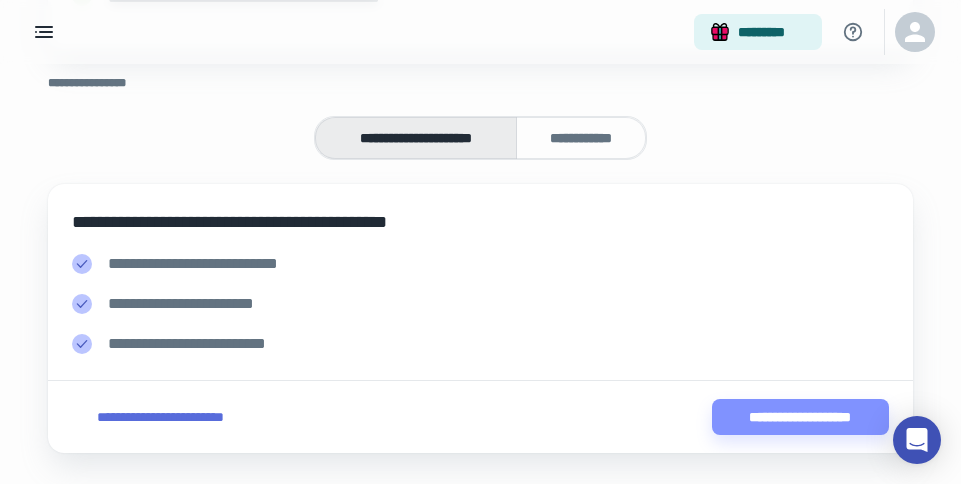 scroll, scrollTop: 436, scrollLeft: 0, axis: vertical 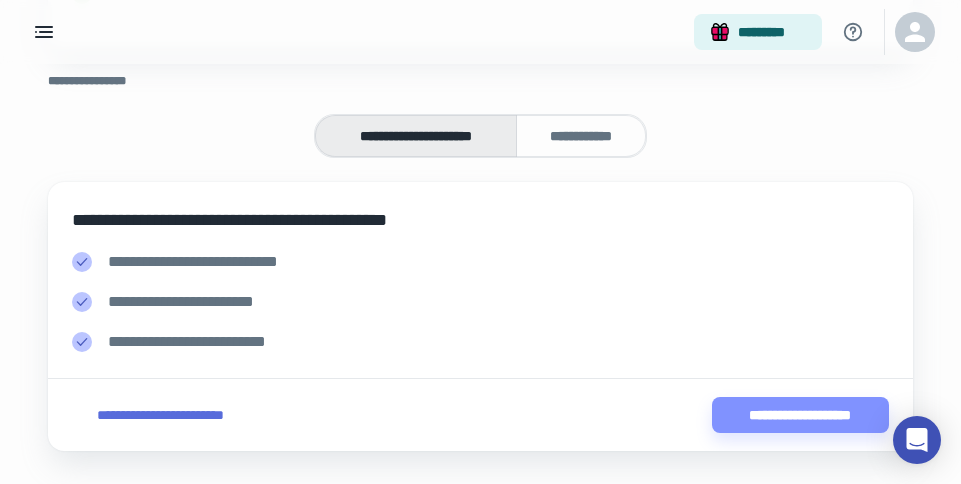 click on "**********" at bounding box center (160, 415) 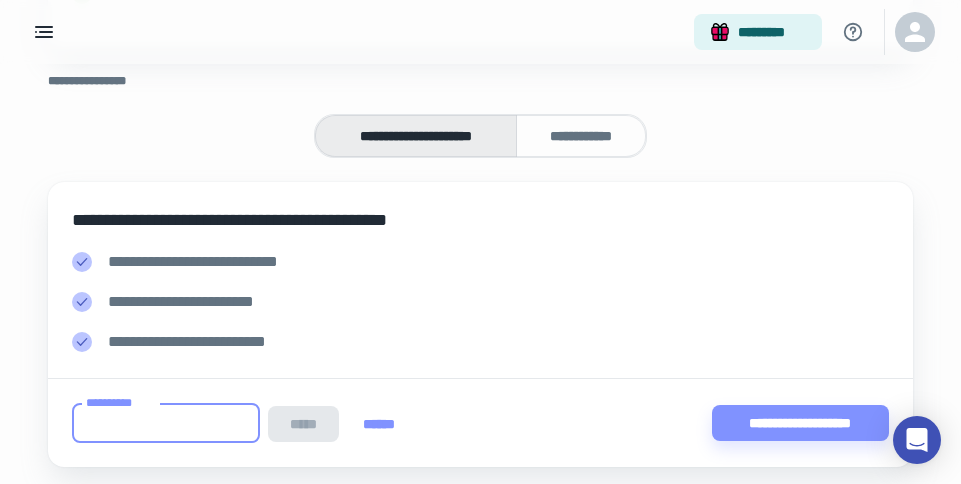 click on "**********" at bounding box center (166, 423) 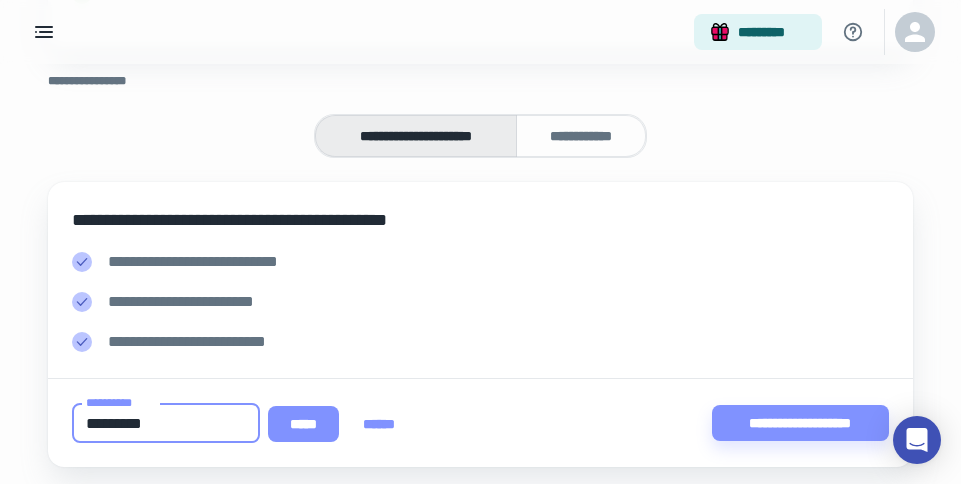 type on "*********" 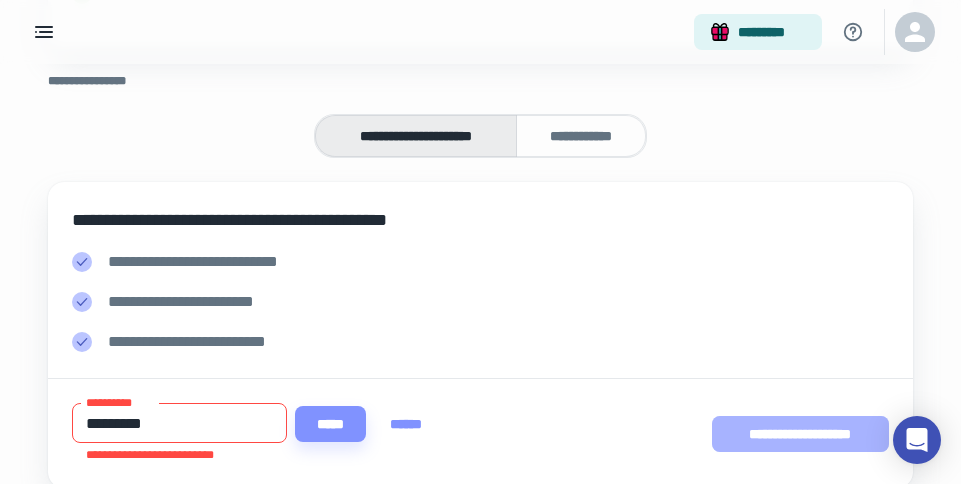 click on "**********" at bounding box center (800, 434) 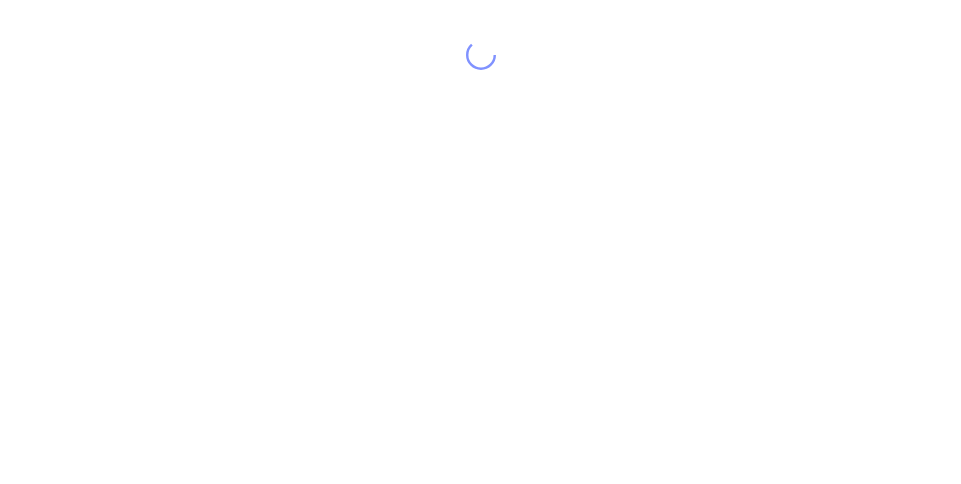 scroll, scrollTop: 0, scrollLeft: 0, axis: both 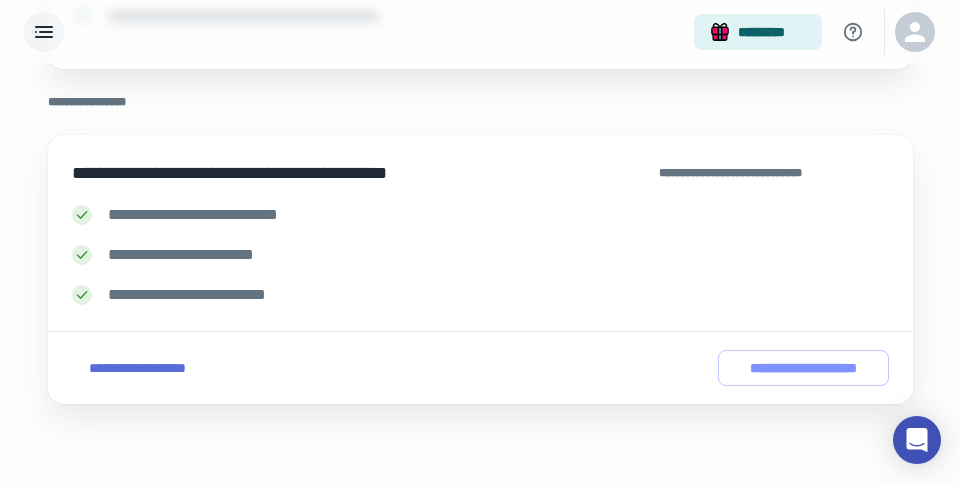 click 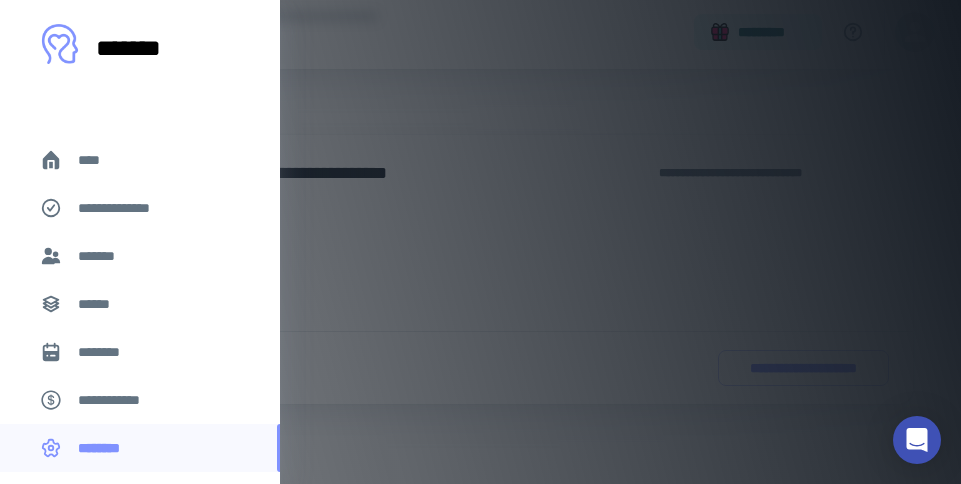 click on "**********" at bounding box center (127, 208) 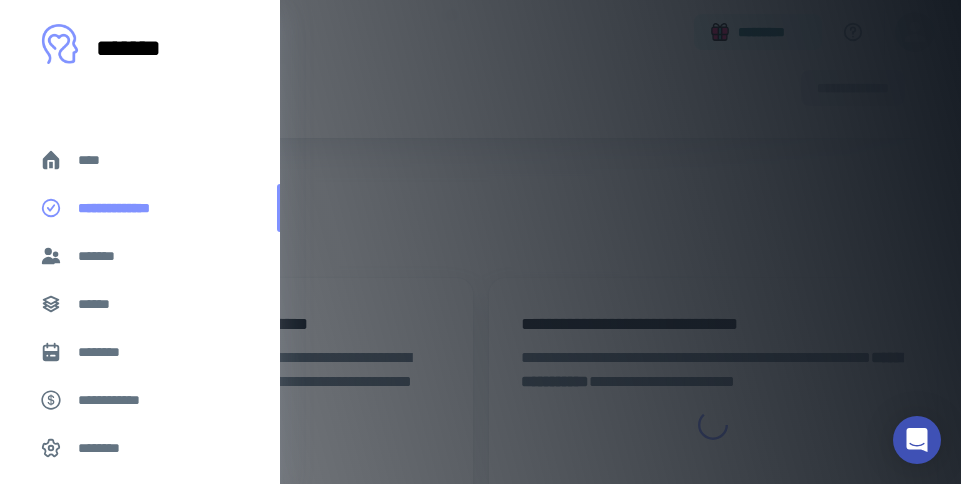 scroll, scrollTop: 0, scrollLeft: 0, axis: both 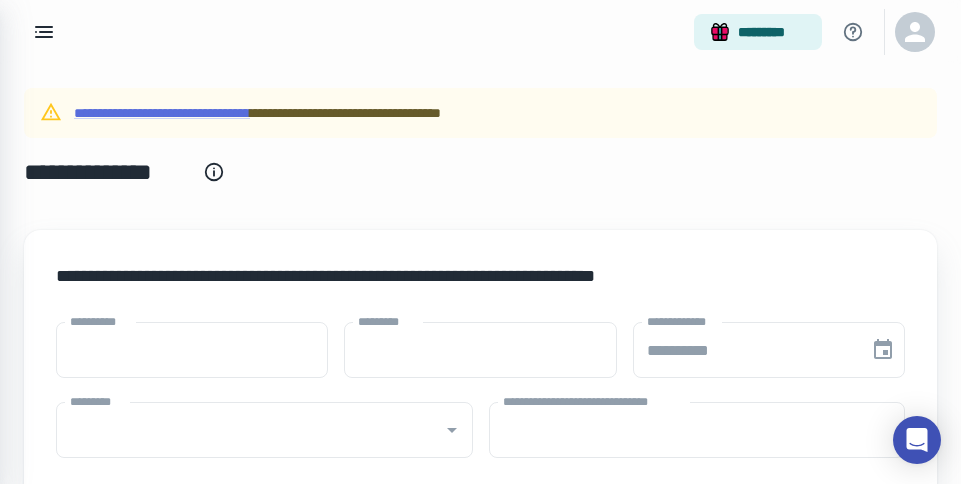 type on "****" 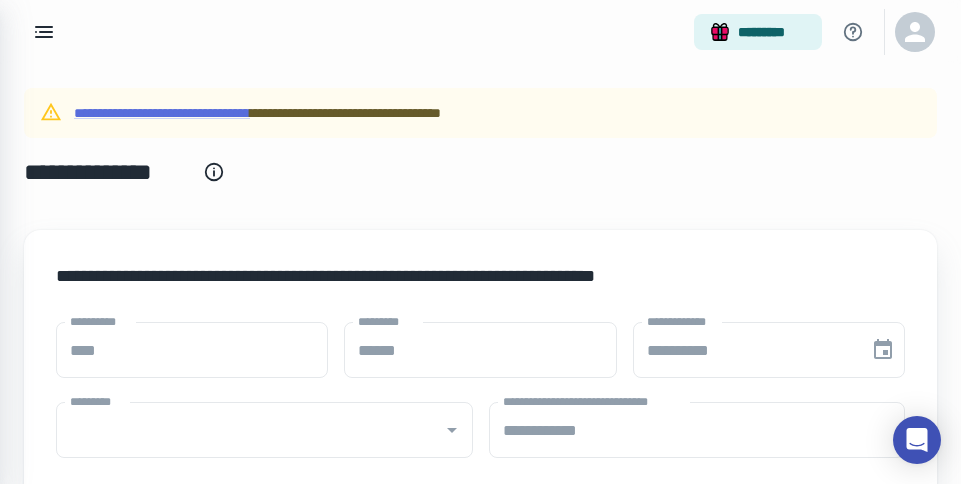 type on "**********" 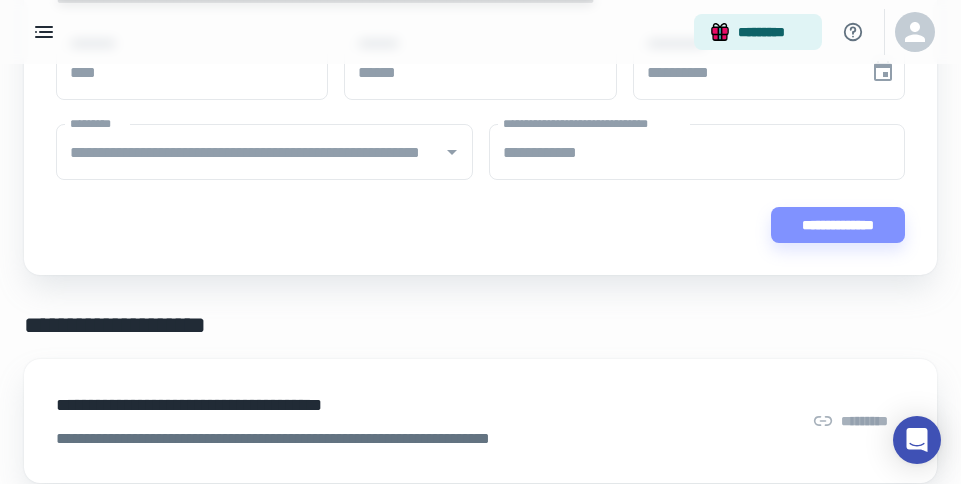 scroll, scrollTop: 44, scrollLeft: 0, axis: vertical 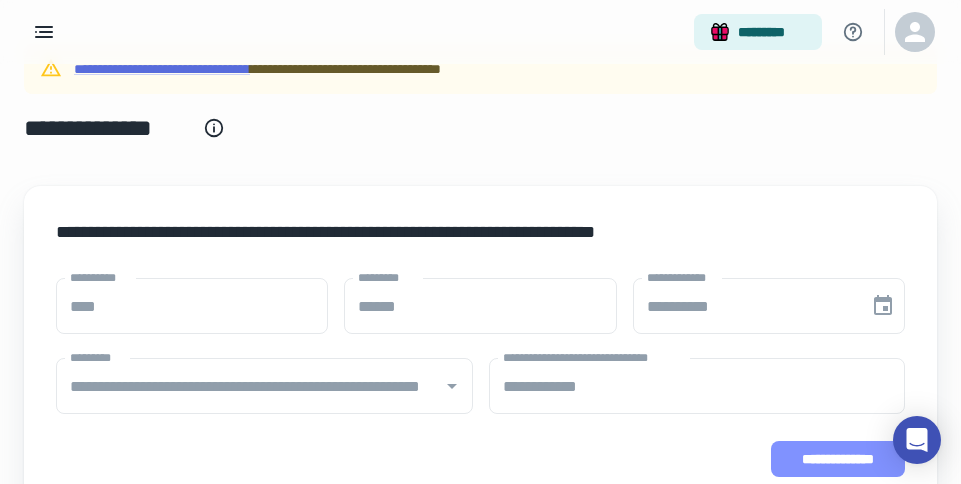 click on "**********" at bounding box center [838, 459] 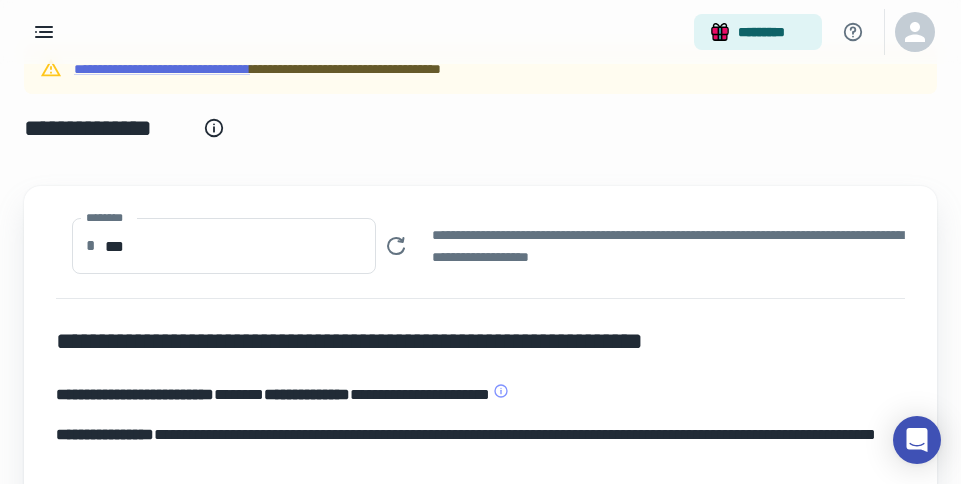 scroll, scrollTop: 0, scrollLeft: 0, axis: both 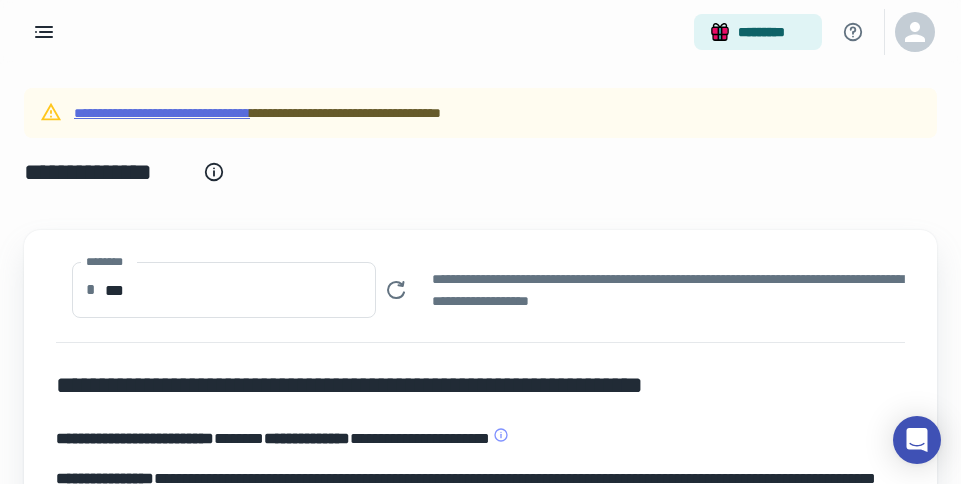click on "**********" at bounding box center [162, 113] 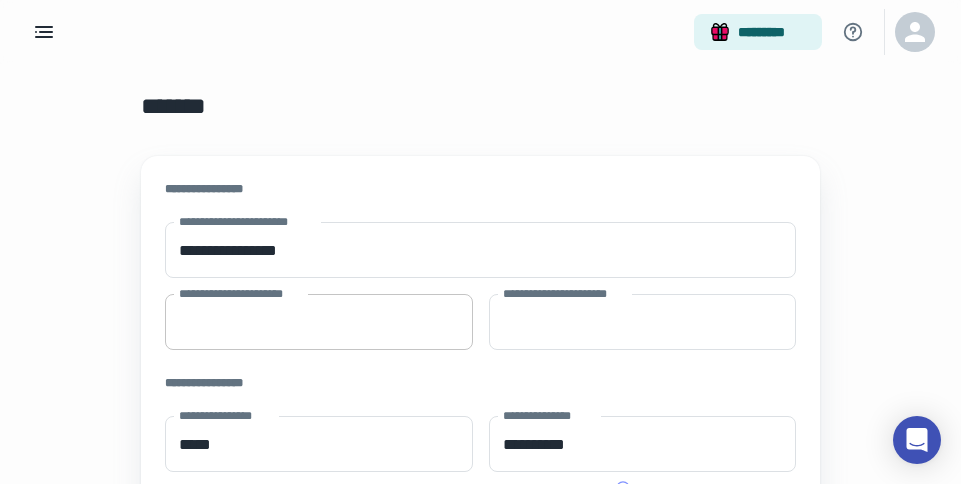 click on "**********" at bounding box center (318, 322) 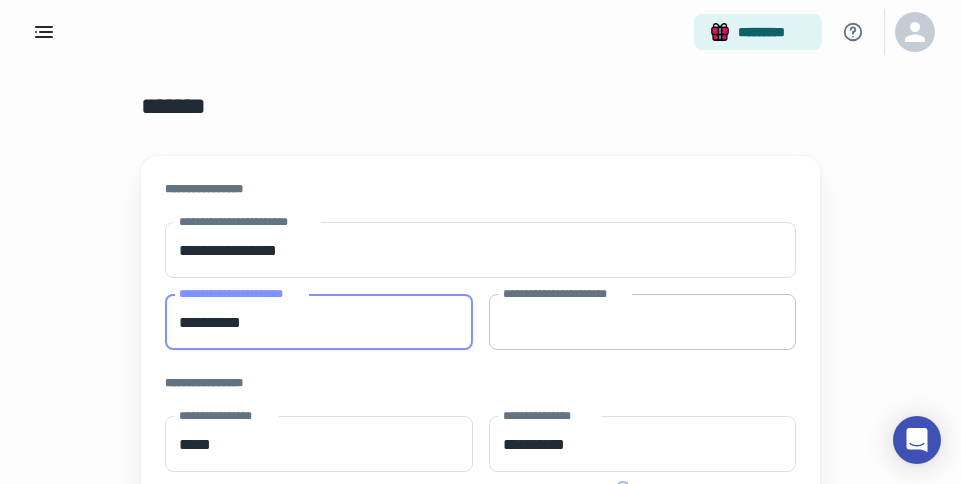 type on "**********" 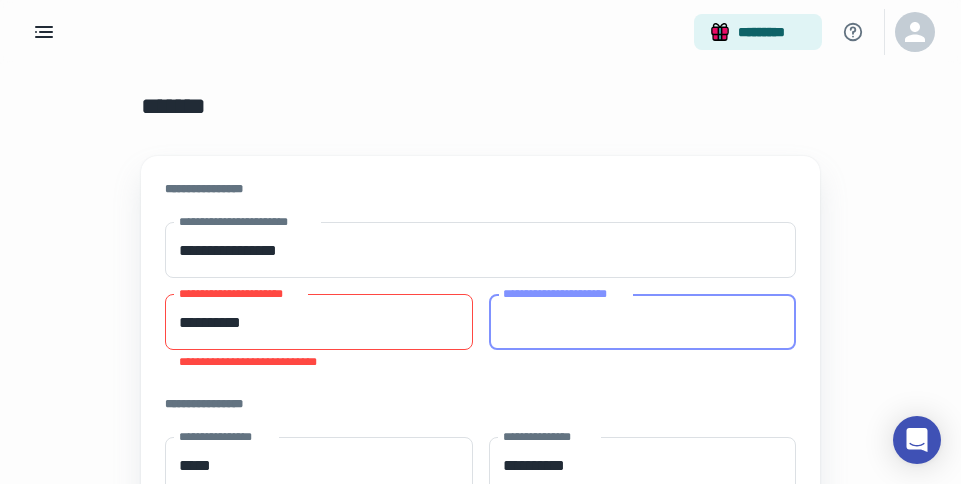 click on "**********" at bounding box center [642, 322] 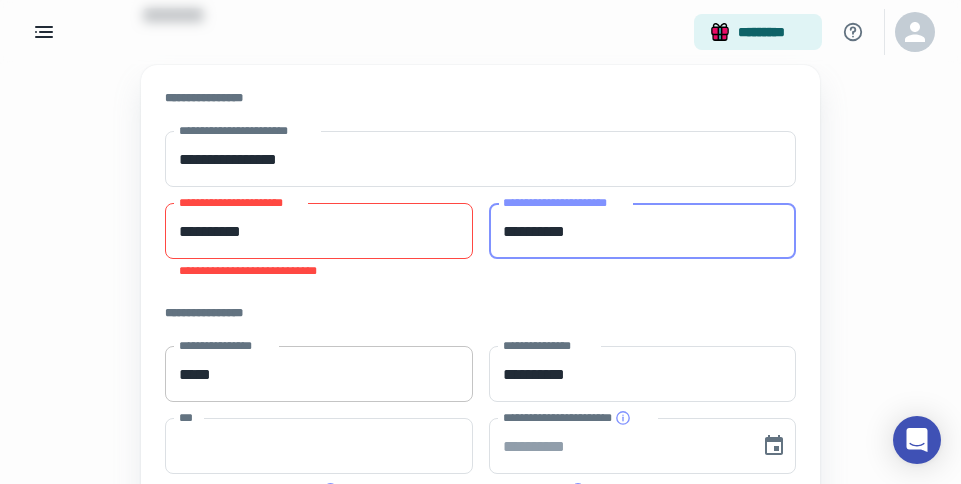 scroll, scrollTop: 97, scrollLeft: 0, axis: vertical 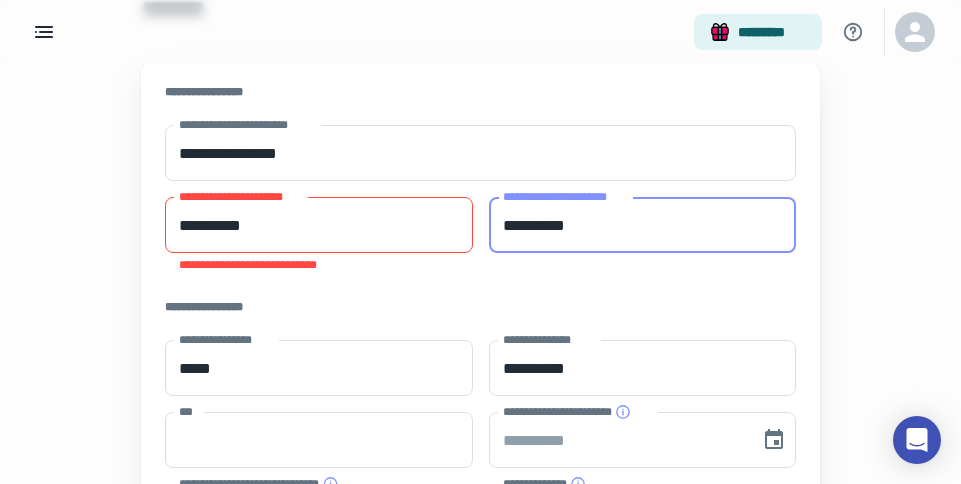 type on "**********" 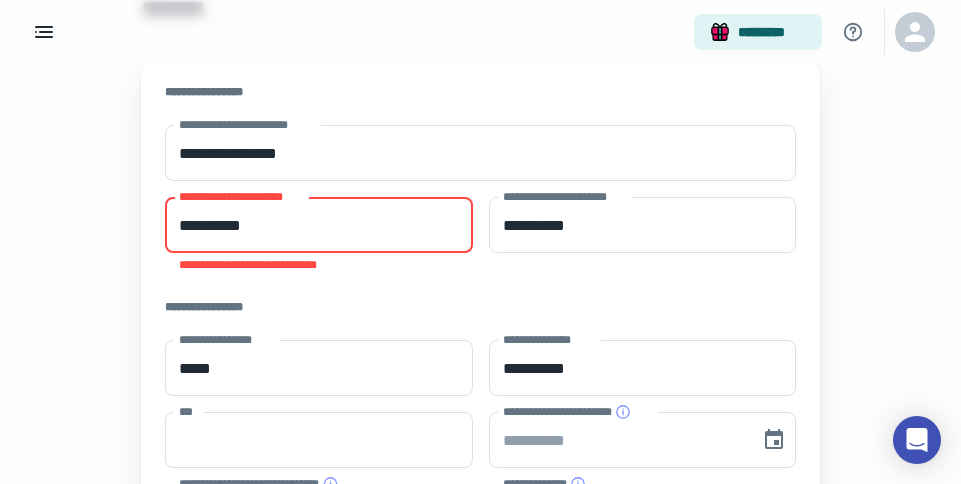 click on "**********" at bounding box center (318, 225) 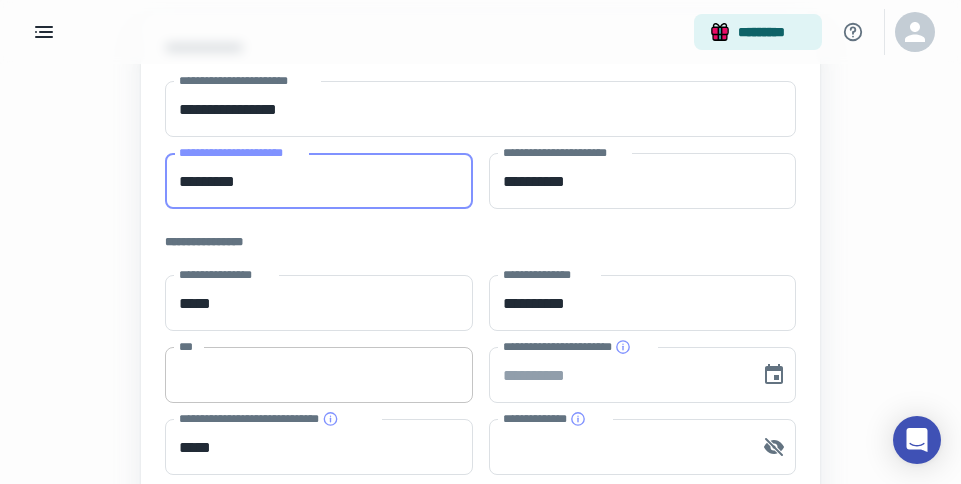 scroll, scrollTop: 139, scrollLeft: 0, axis: vertical 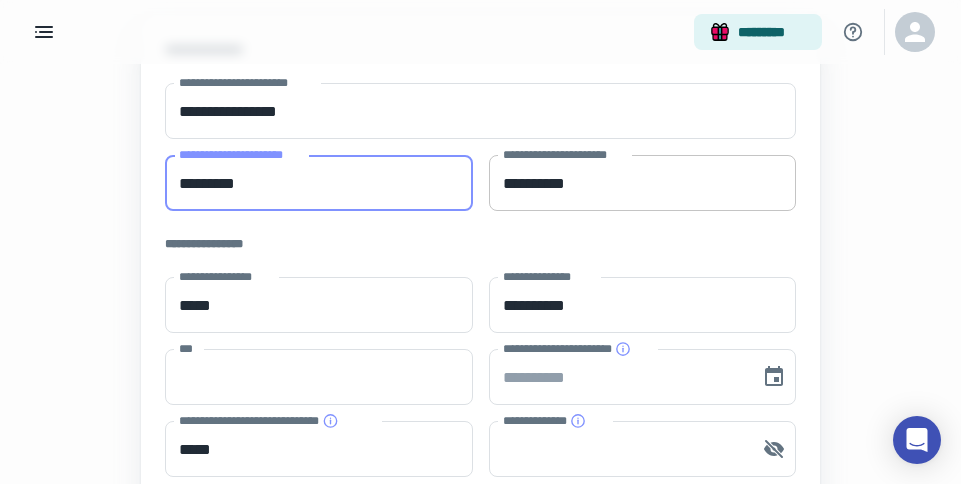 type on "*********" 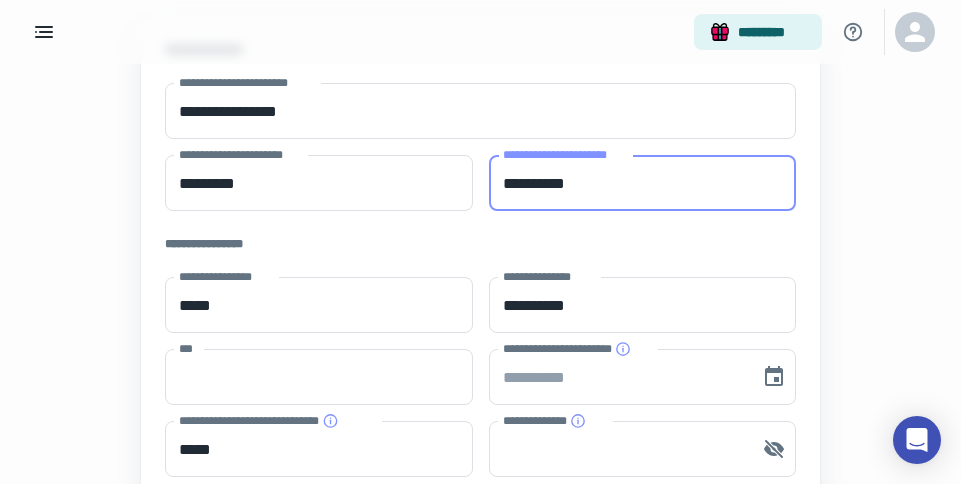 click on "**********" at bounding box center (642, 183) 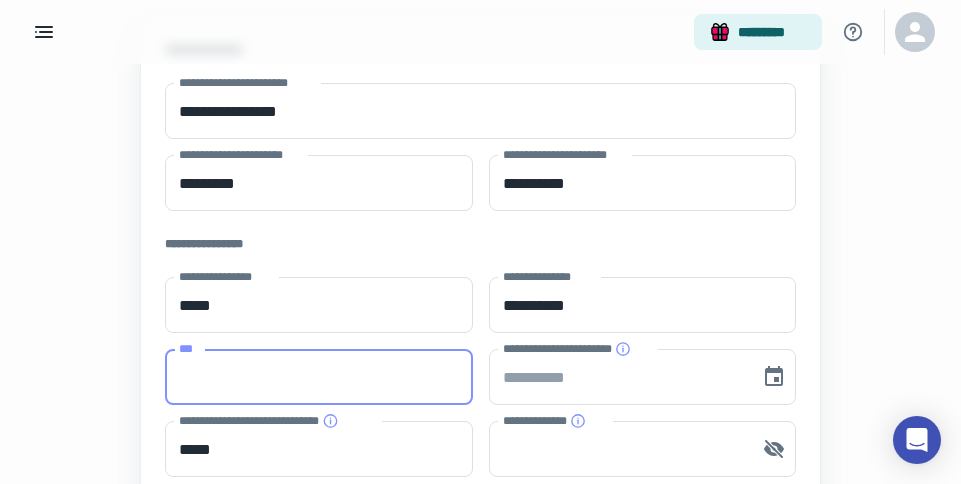 click on "***" at bounding box center (318, 377) 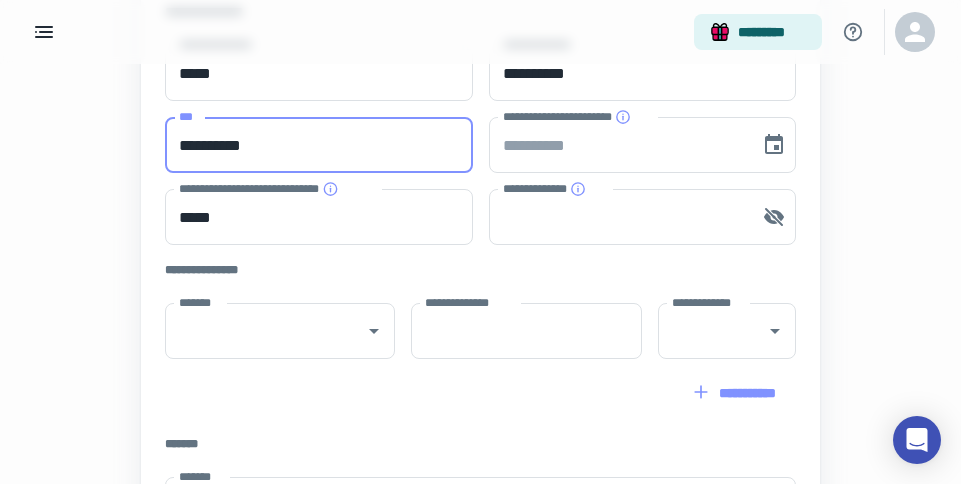 scroll, scrollTop: 373, scrollLeft: 0, axis: vertical 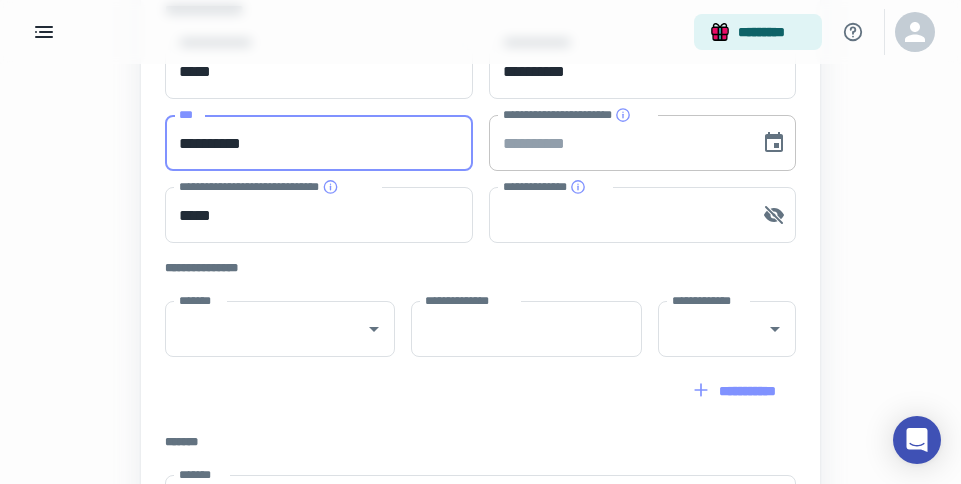 type on "**********" 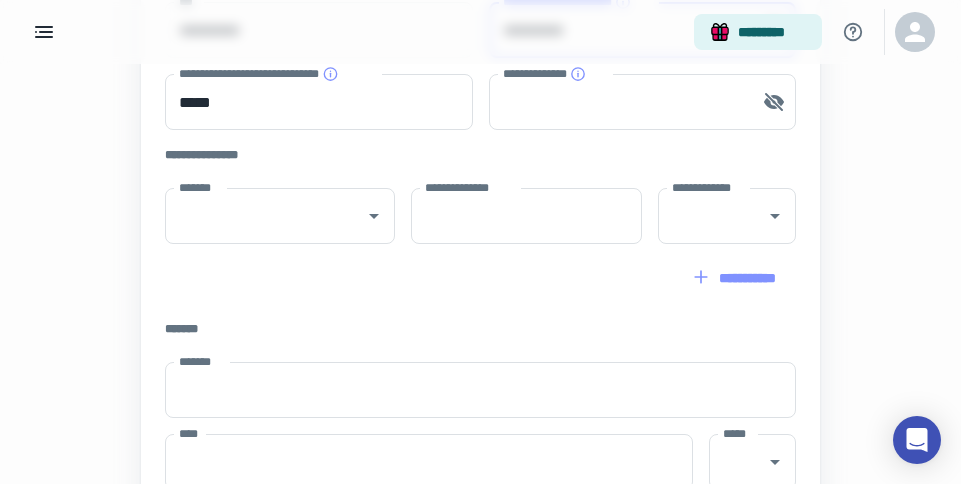 scroll, scrollTop: 494, scrollLeft: 0, axis: vertical 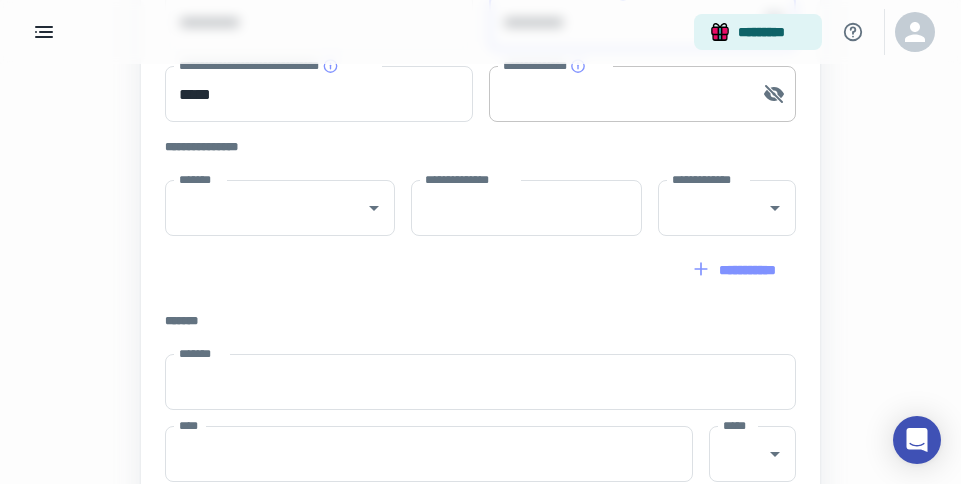 type on "**********" 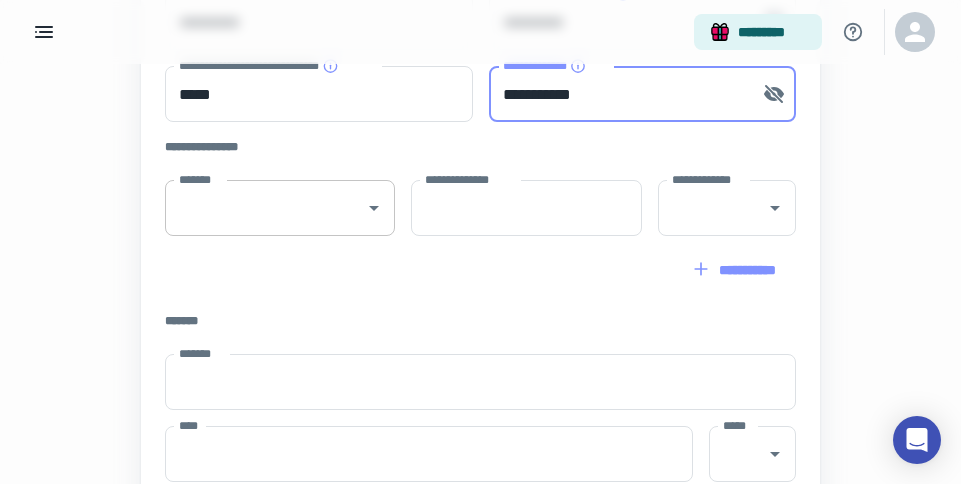 type on "**********" 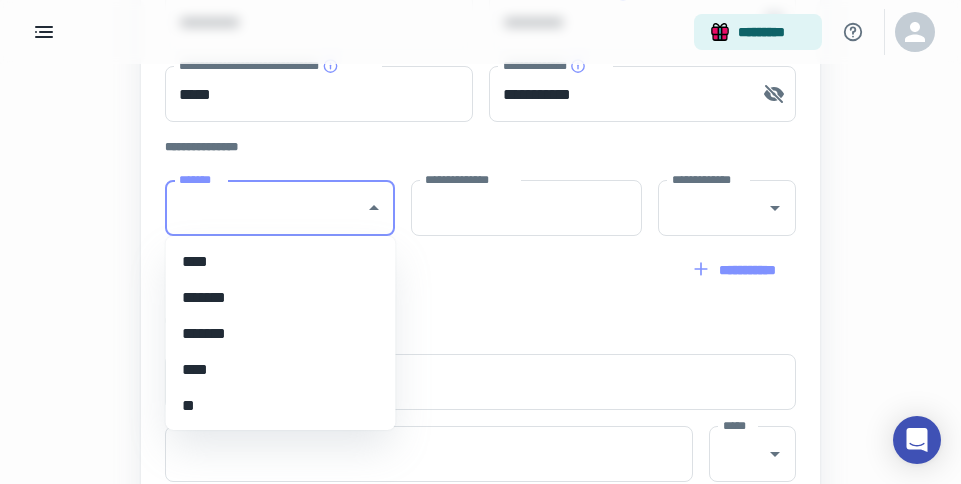 click on "*******" at bounding box center [265, 208] 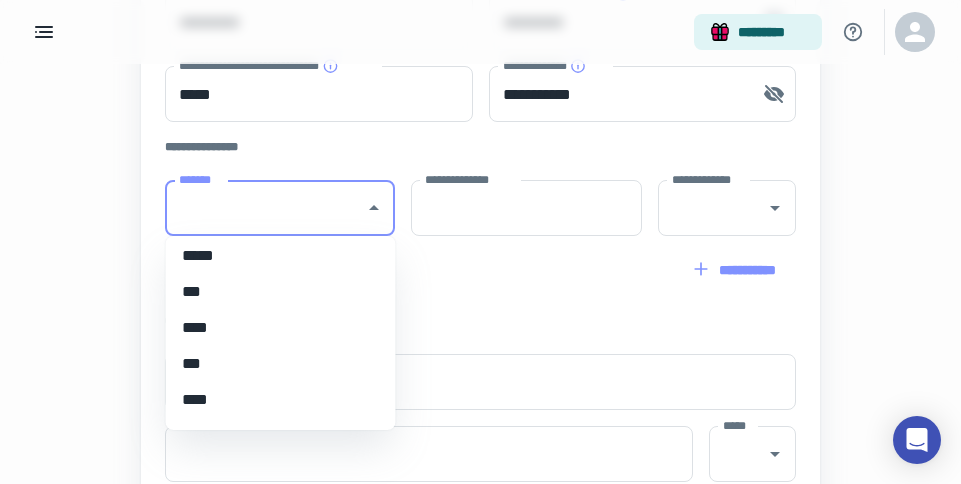 scroll, scrollTop: 223, scrollLeft: 0, axis: vertical 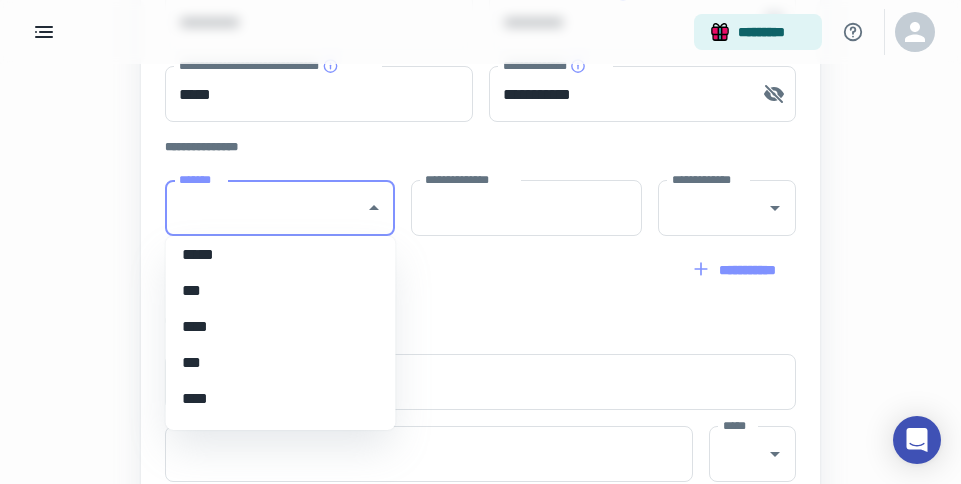 click on "****" at bounding box center [281, 399] 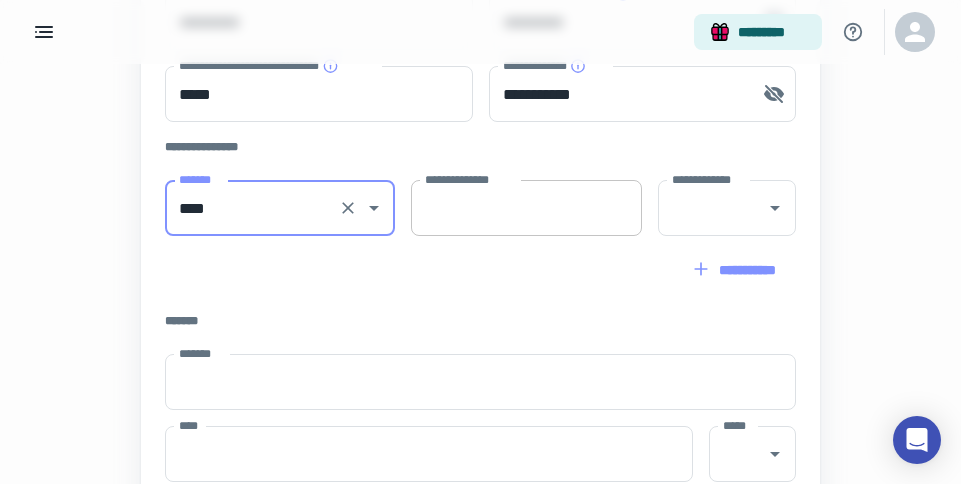 click on "**********" at bounding box center (526, 208) 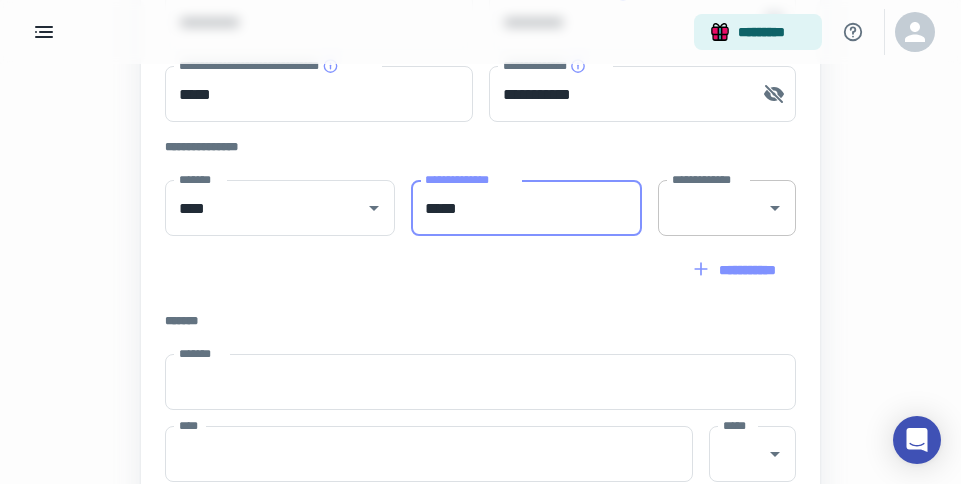 type on "*****" 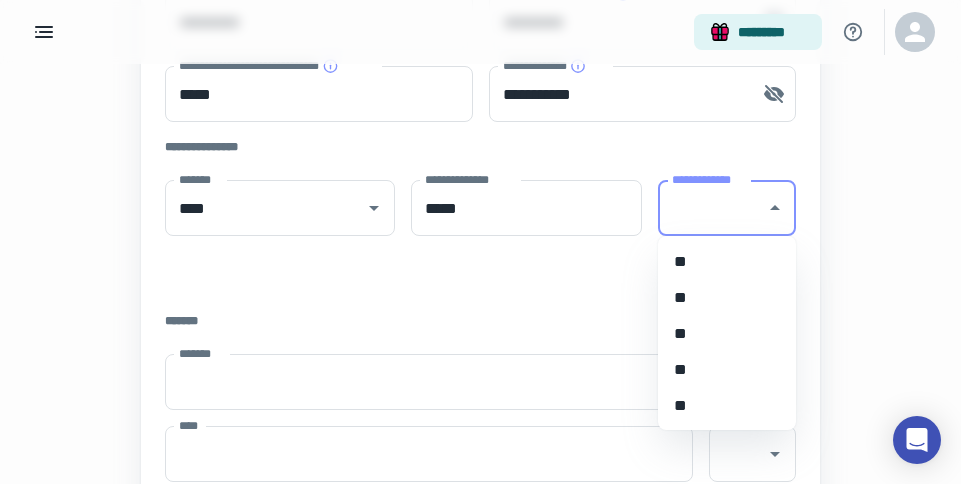 click on "**********" at bounding box center [712, 208] 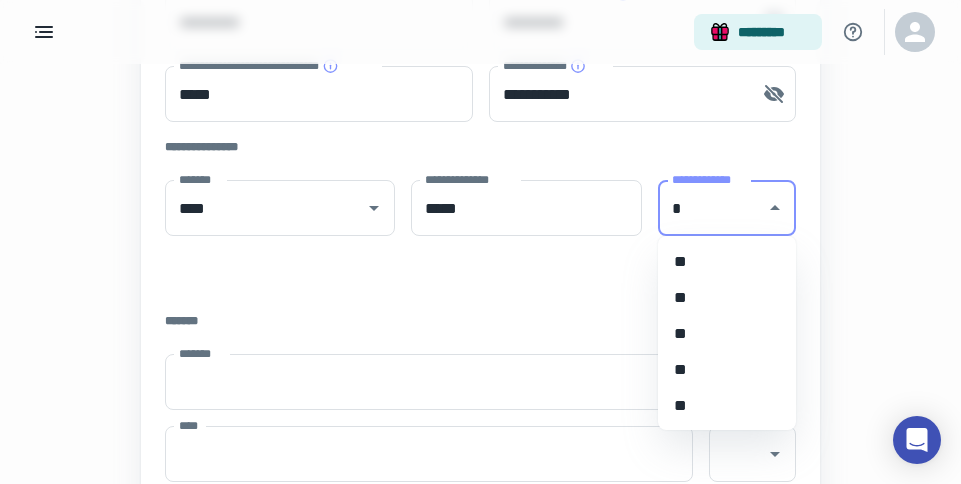 type on "**" 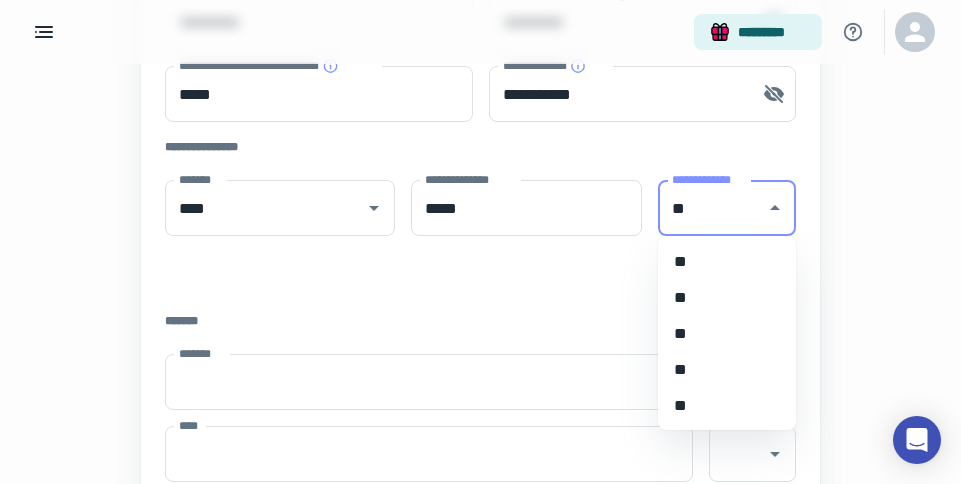 type on "**********" 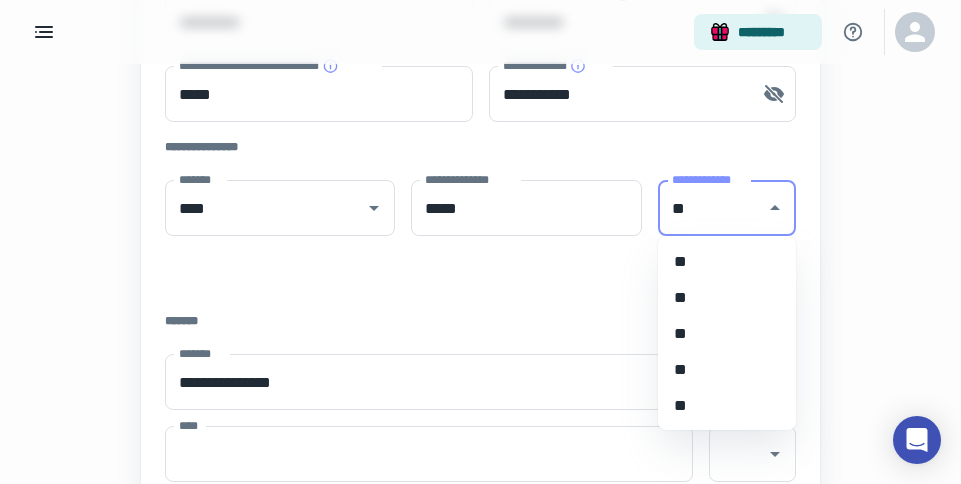 type on "*********" 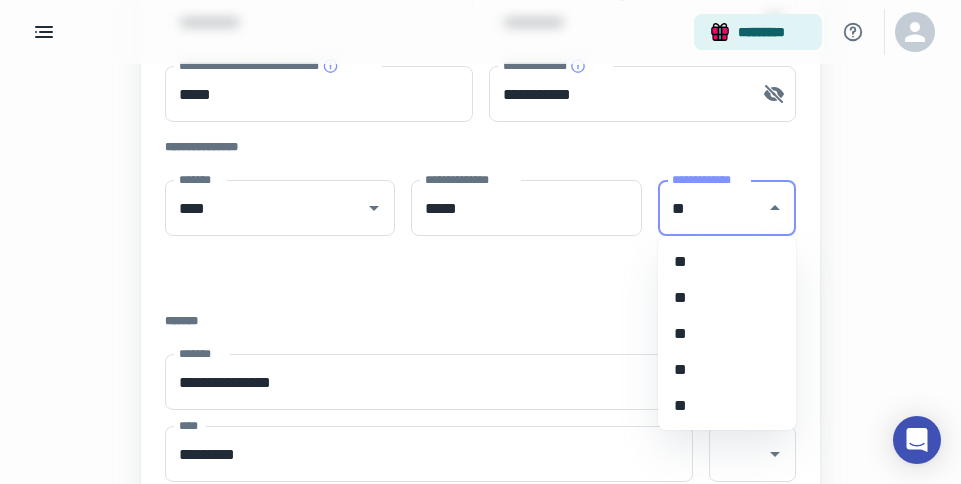 type on "**" 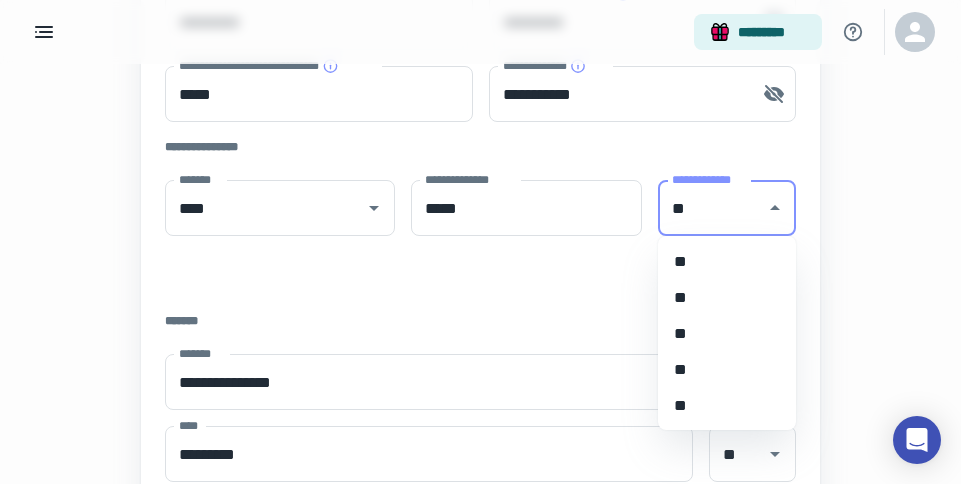 type on "*****" 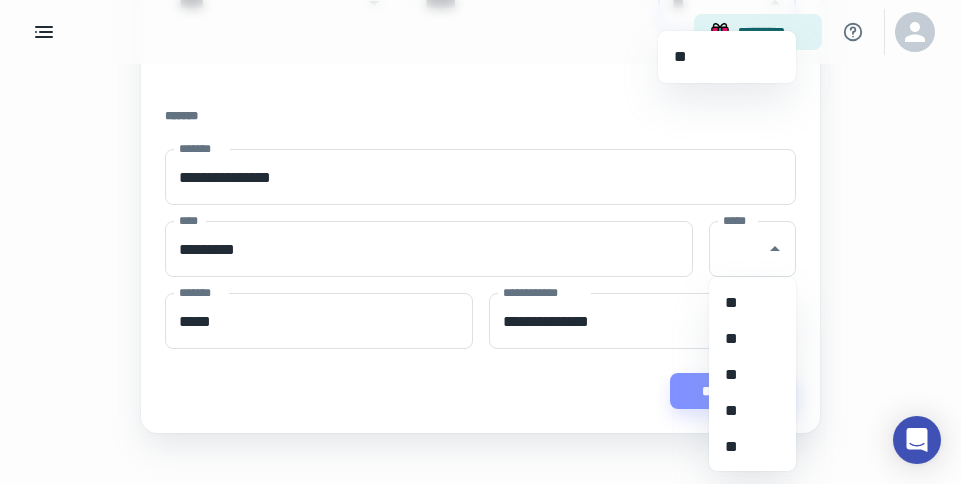 scroll, scrollTop: 711, scrollLeft: 0, axis: vertical 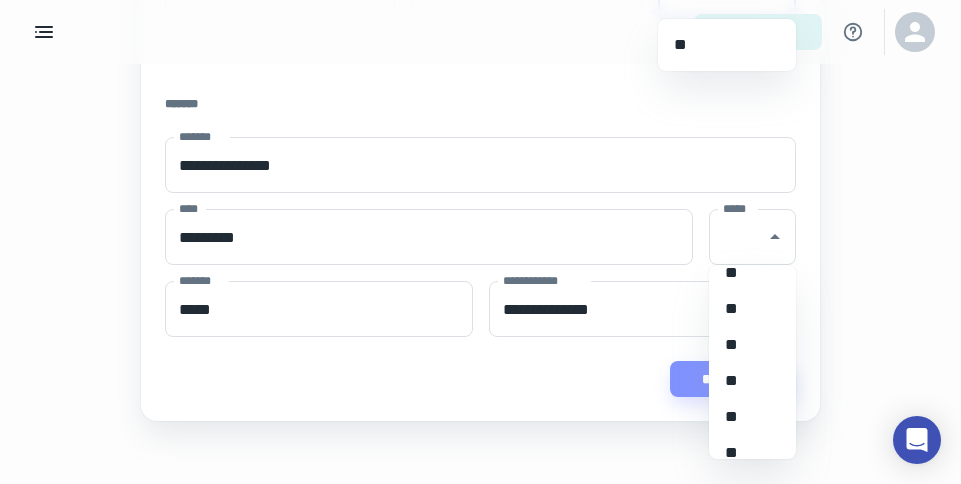 click on "**" at bounding box center (752, 309) 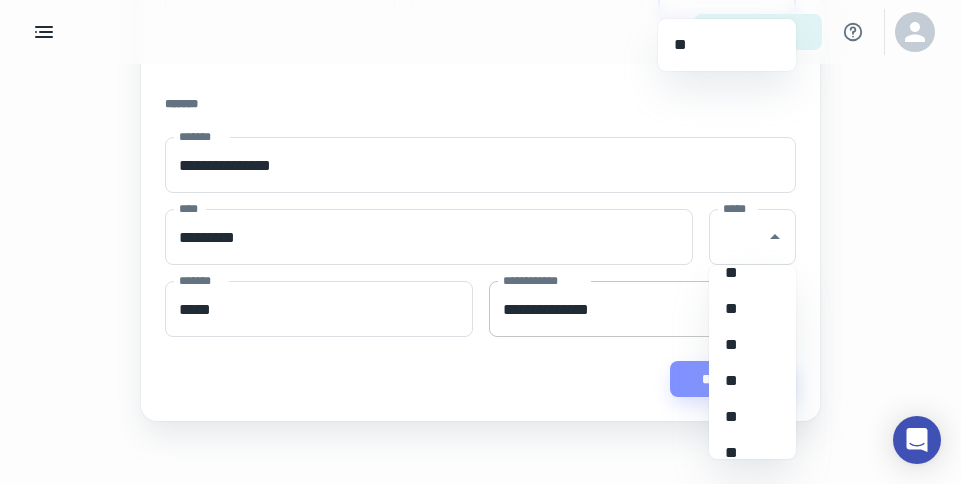 type on "**" 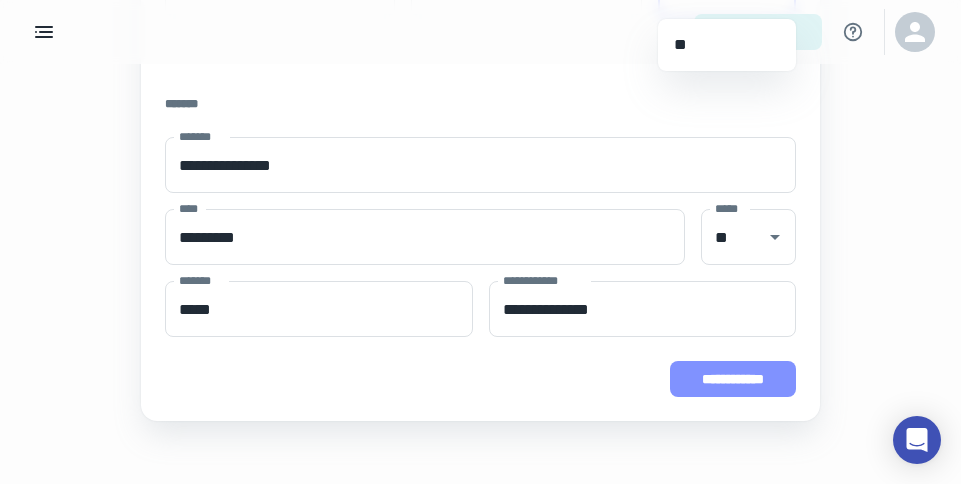 type 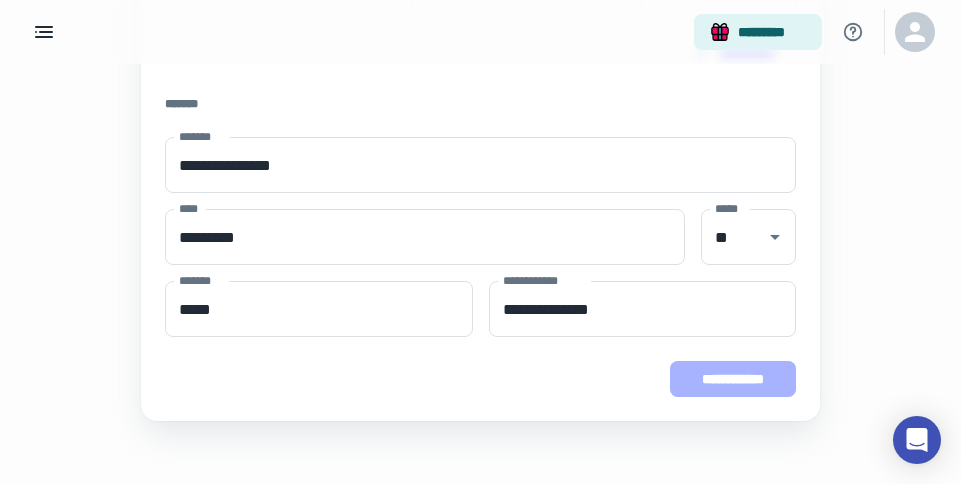 click on "**********" at bounding box center (733, 379) 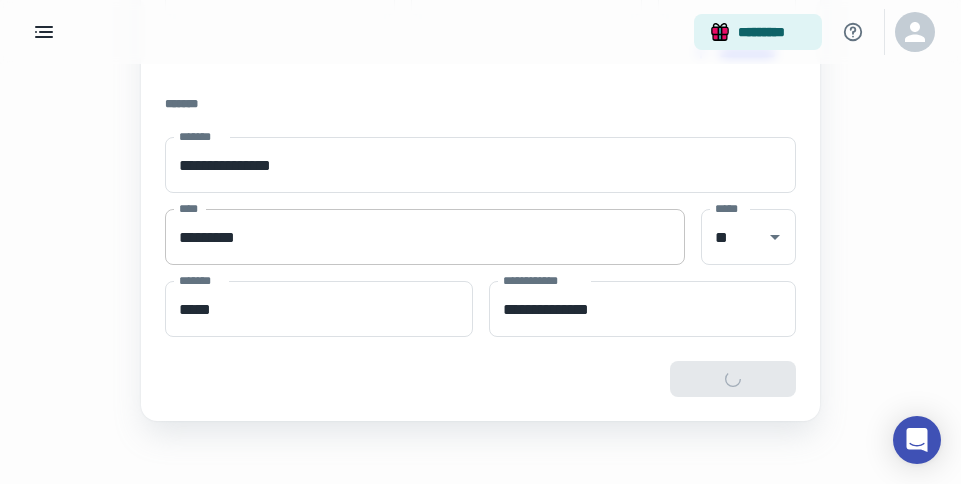 scroll, scrollTop: 732, scrollLeft: 0, axis: vertical 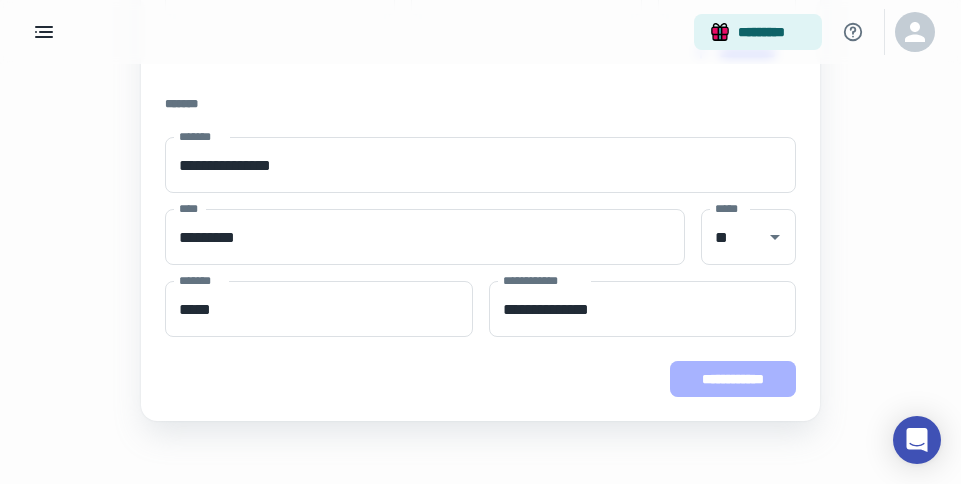click on "**********" at bounding box center (733, 379) 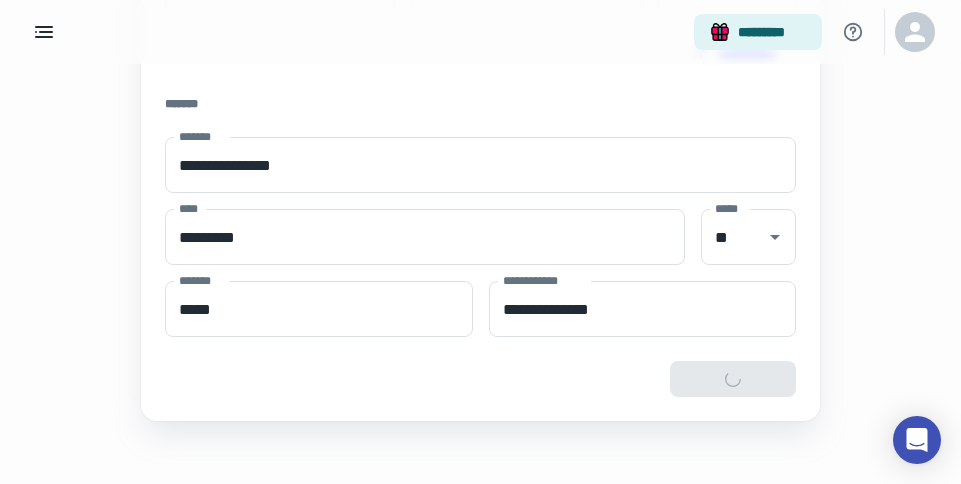 scroll, scrollTop: 732, scrollLeft: 0, axis: vertical 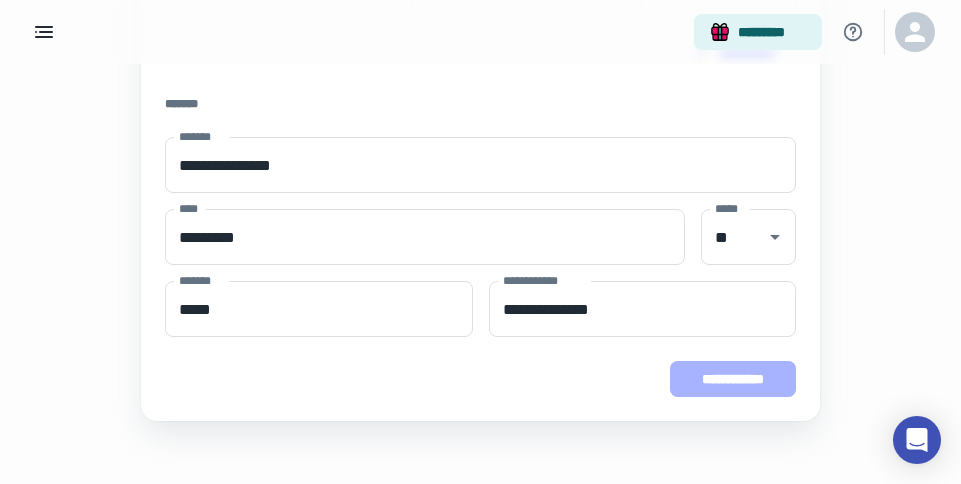click on "**********" at bounding box center [733, 379] 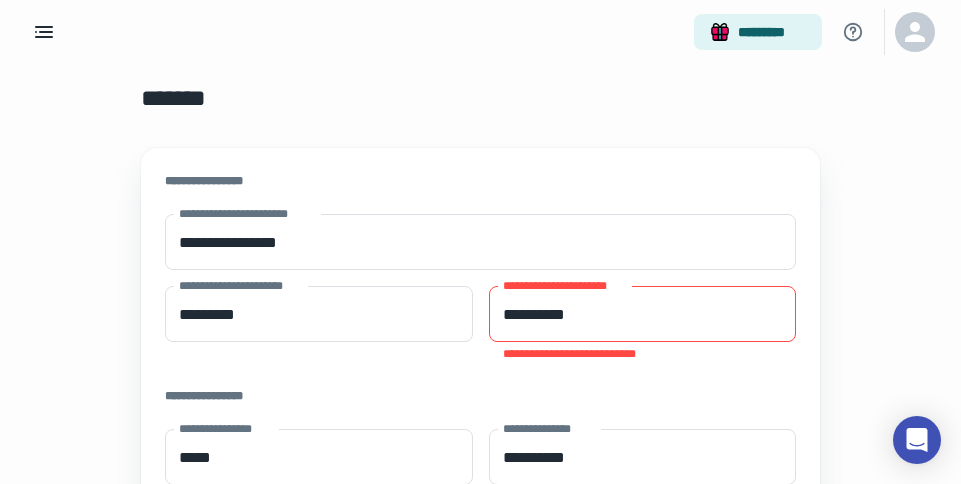 scroll, scrollTop: 7, scrollLeft: 0, axis: vertical 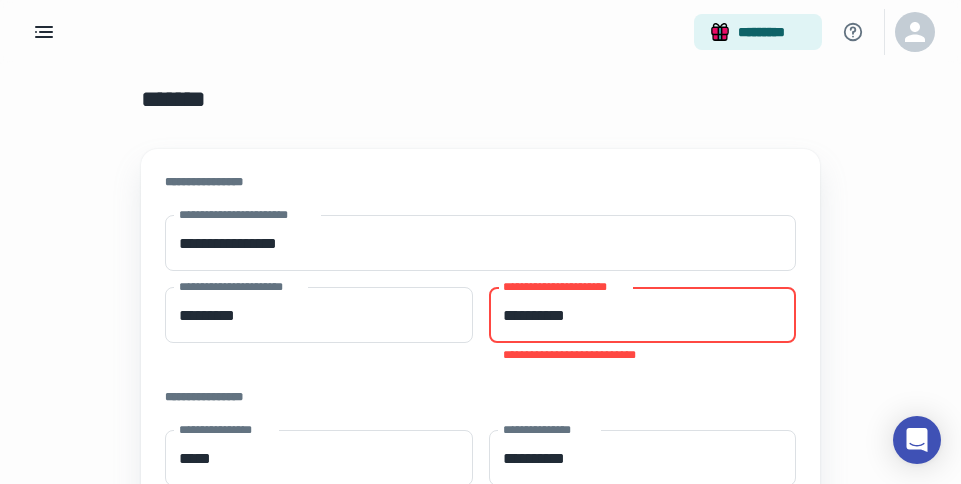 click on "**********" at bounding box center [642, 315] 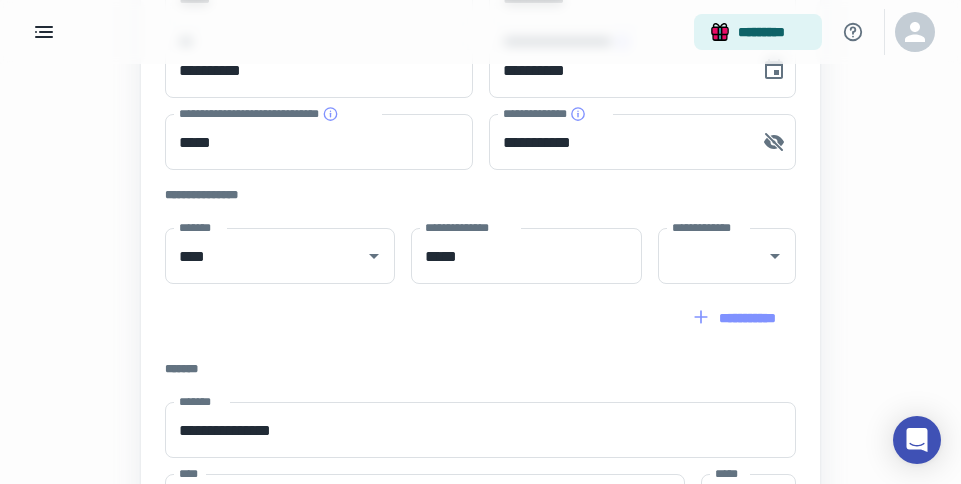 scroll, scrollTop: 728, scrollLeft: 0, axis: vertical 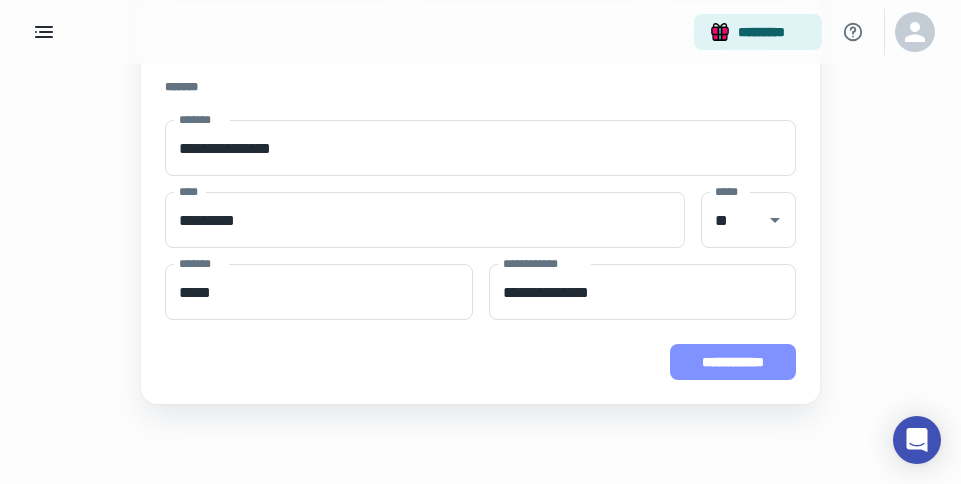 type 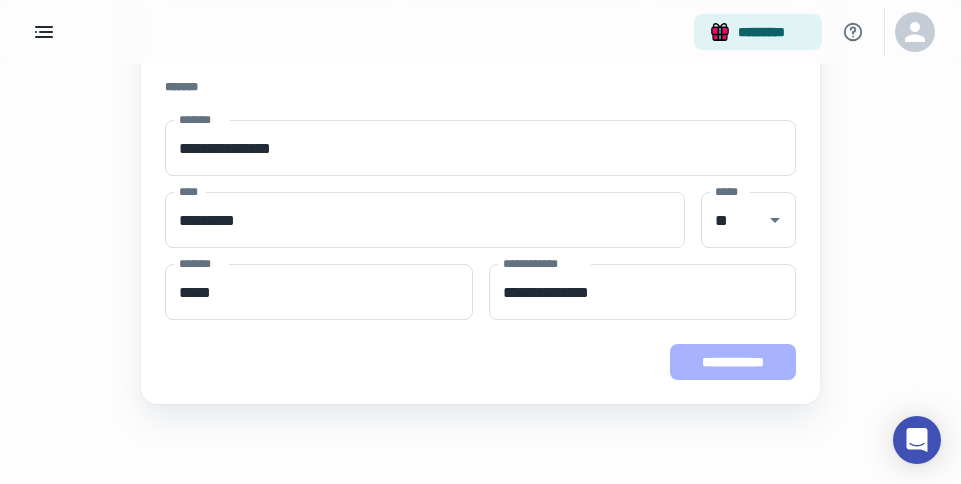 click on "**********" at bounding box center [733, 362] 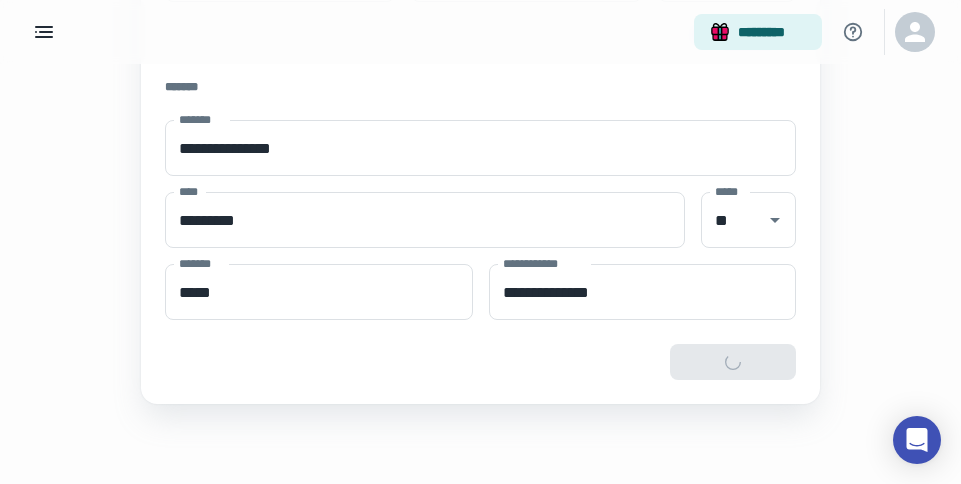 type on "**********" 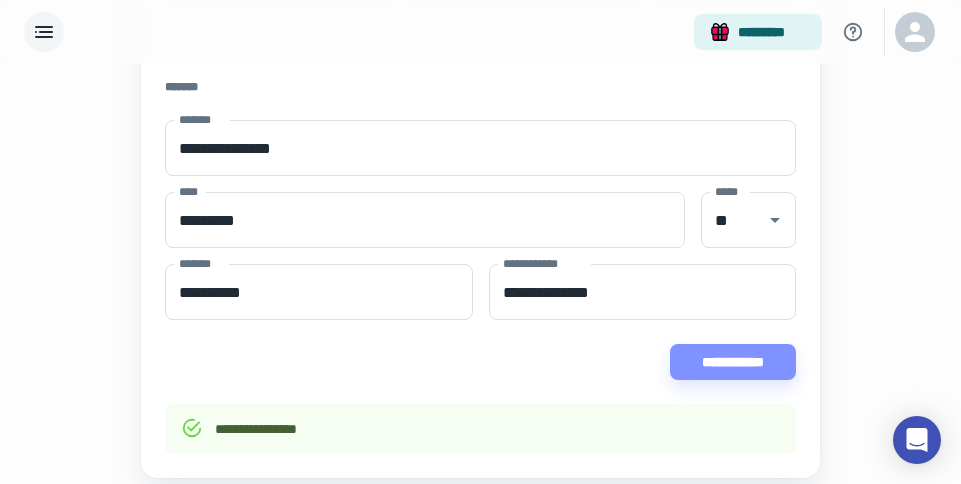 click 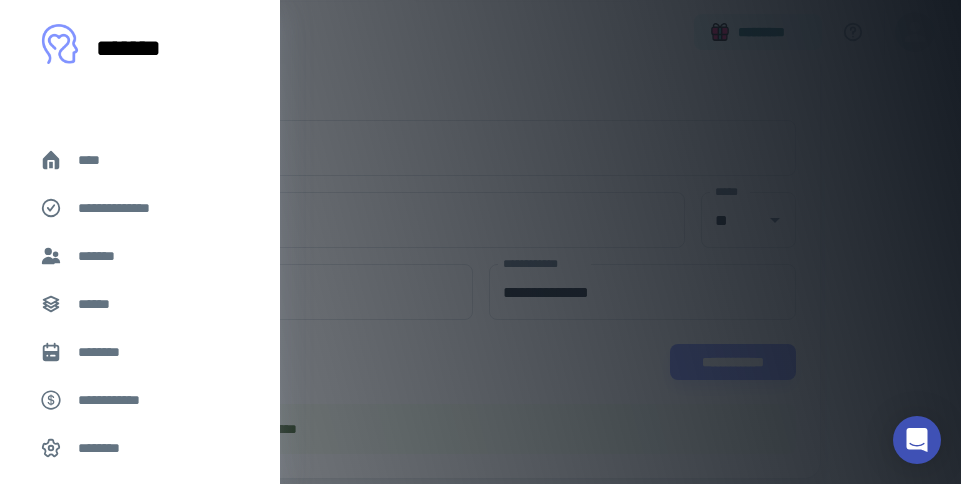 click on "**********" at bounding box center (140, 208) 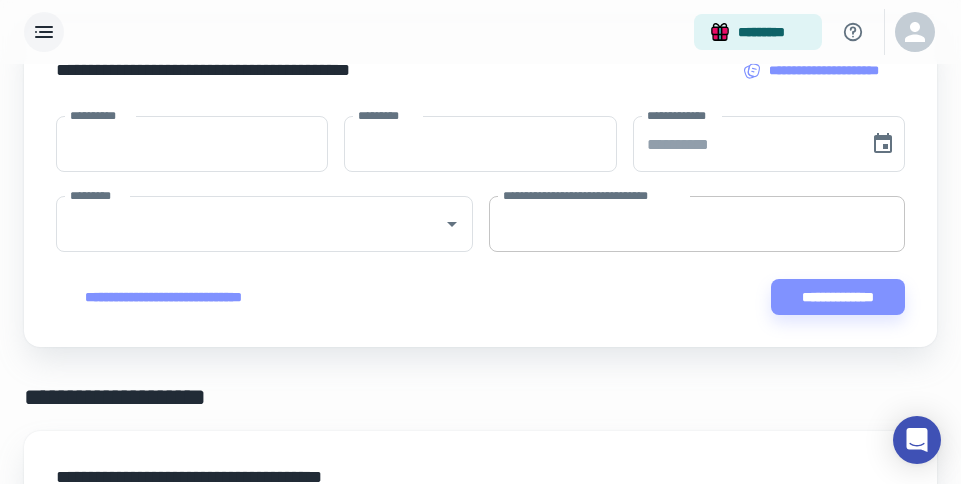 scroll, scrollTop: 149, scrollLeft: 0, axis: vertical 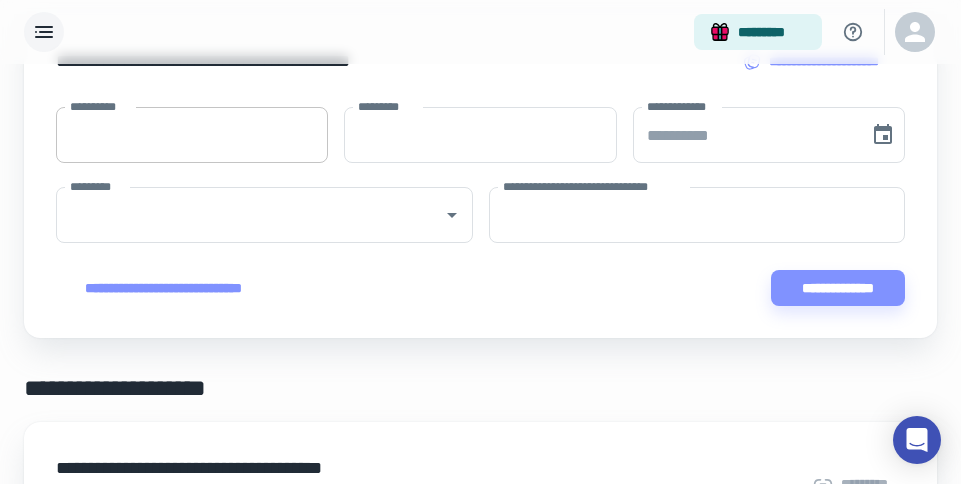 click on "**********" at bounding box center (192, 135) 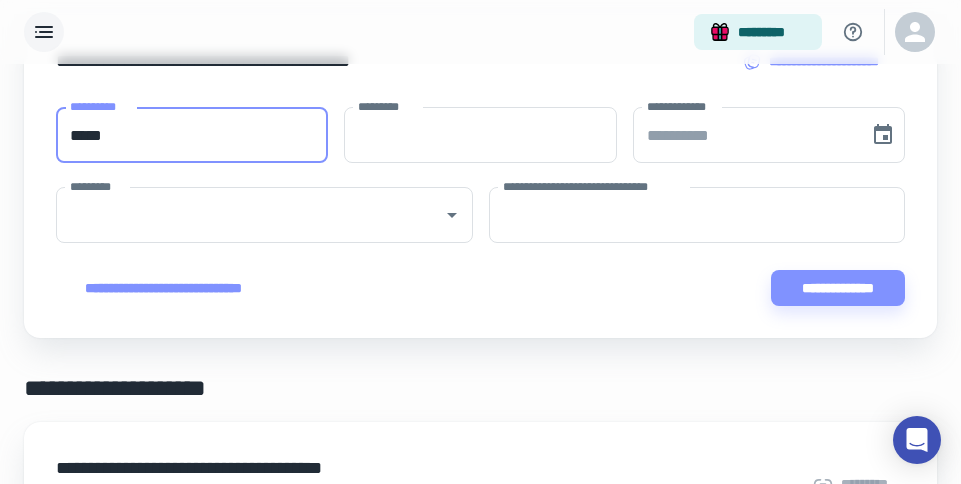 type on "*****" 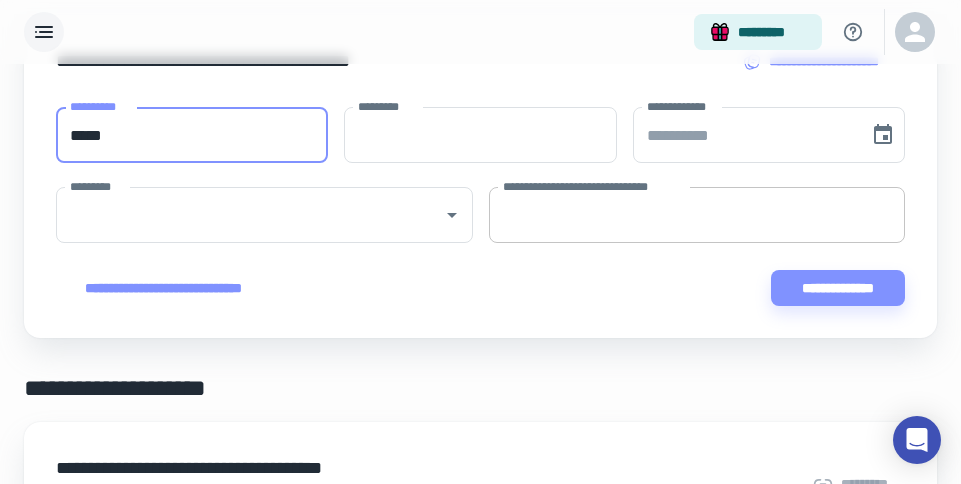 click on "**********" at bounding box center [697, 215] 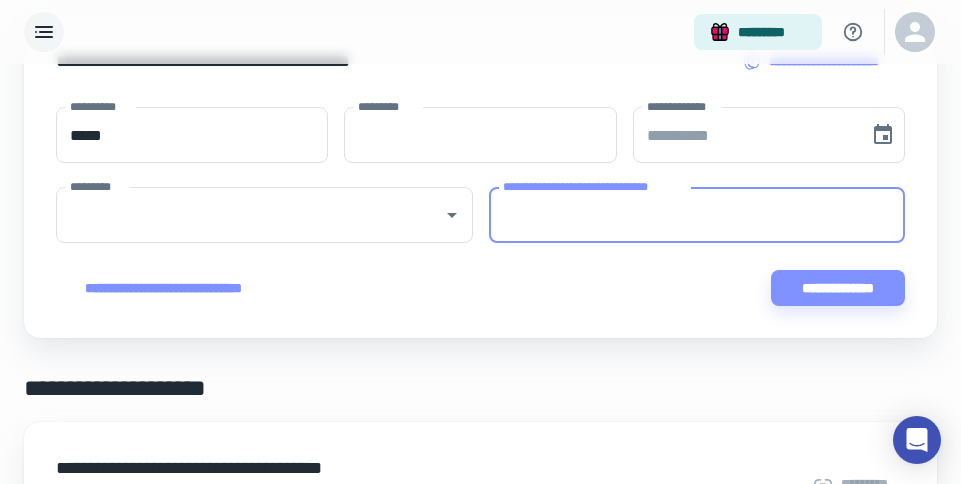 paste on "**********" 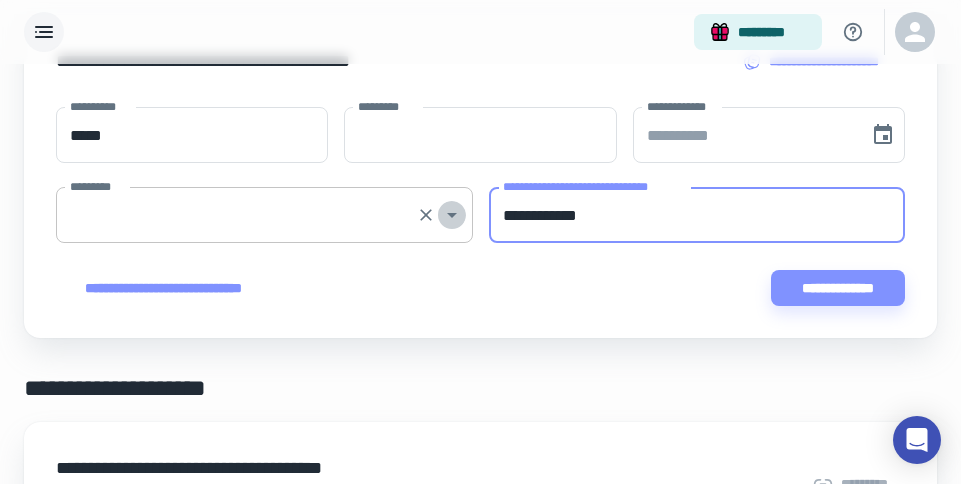 click 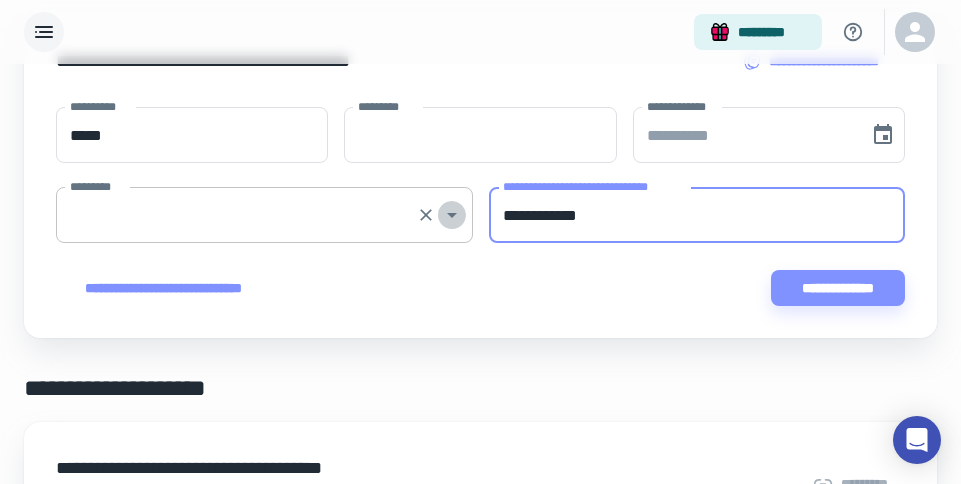 type on "**********" 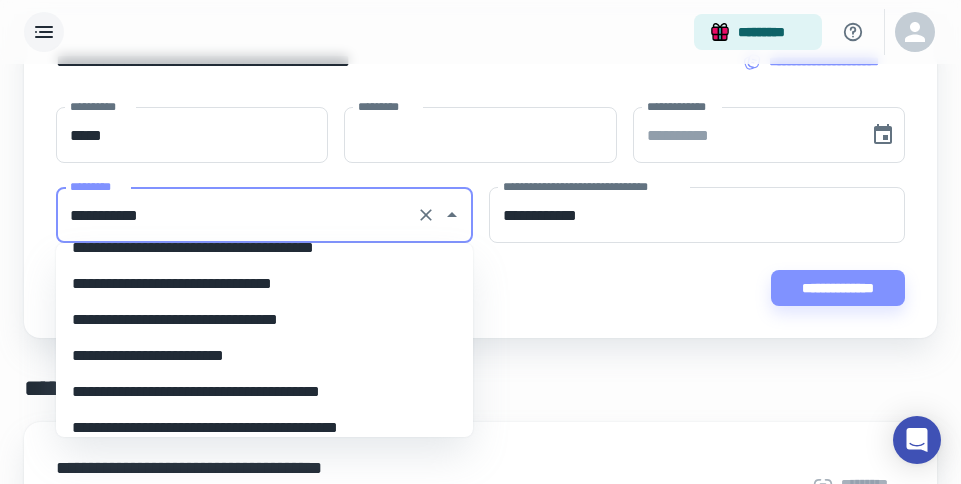 scroll, scrollTop: 165, scrollLeft: 0, axis: vertical 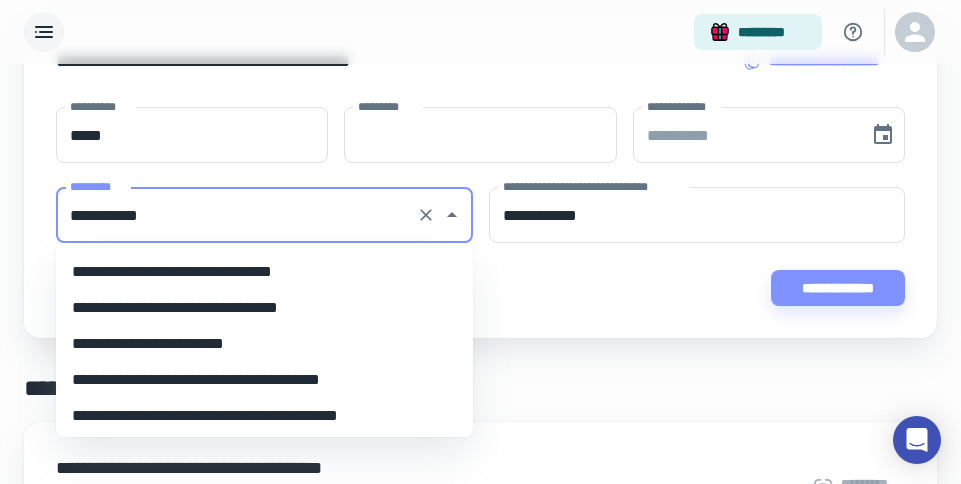click on "**********" at bounding box center (264, 344) 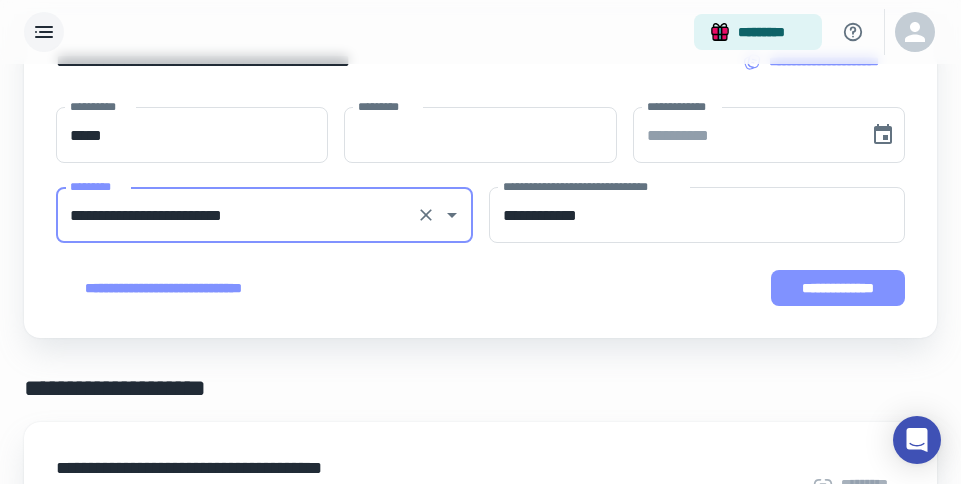 type on "**********" 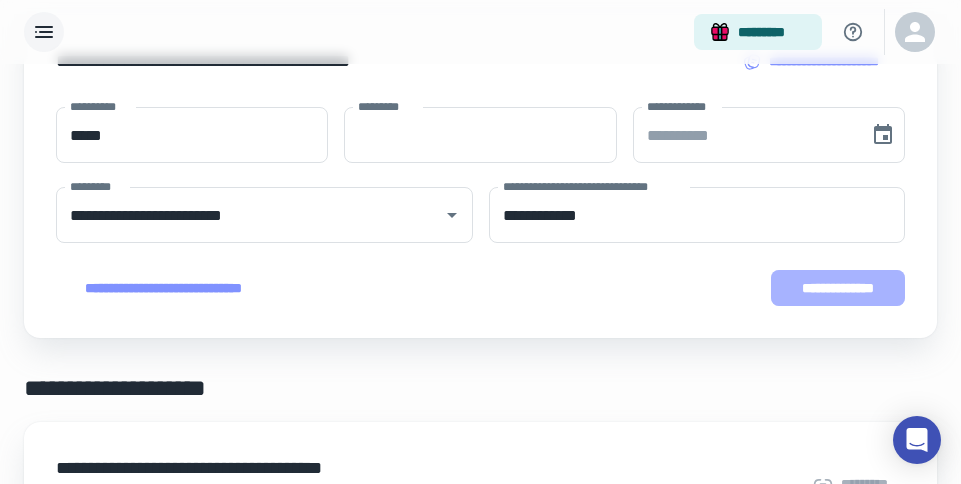click on "**********" at bounding box center (838, 288) 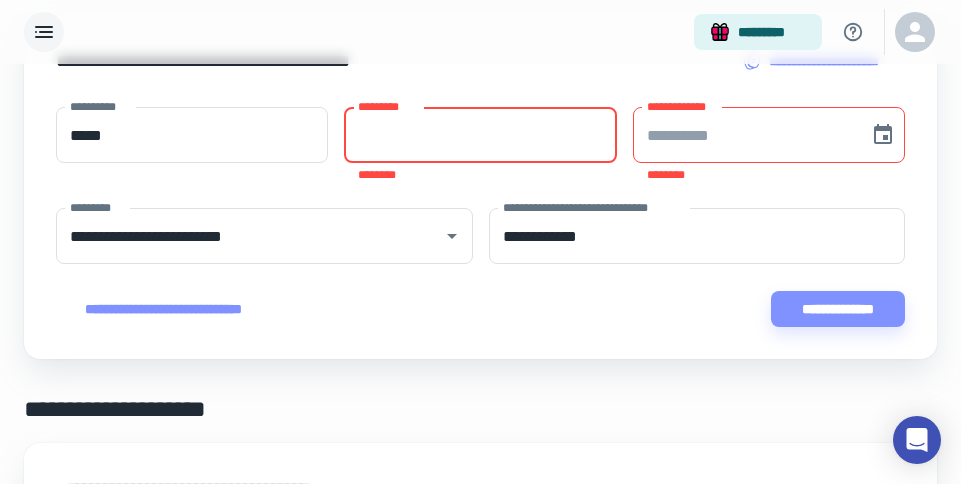 click on "*********" at bounding box center (480, 135) 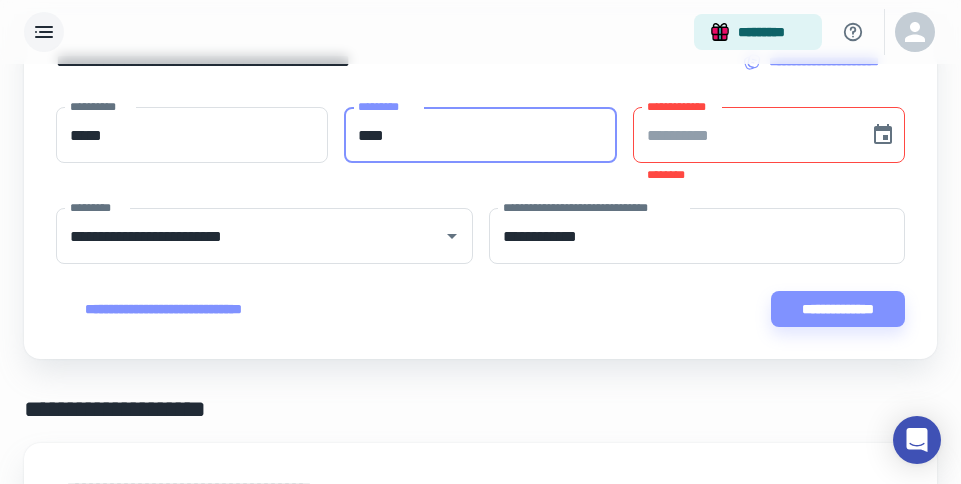 type on "****" 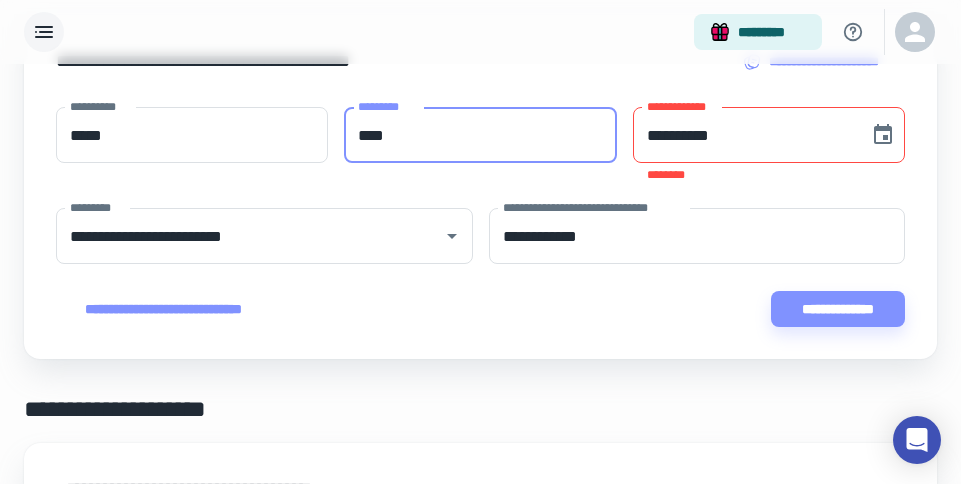 click on "**********" at bounding box center (744, 135) 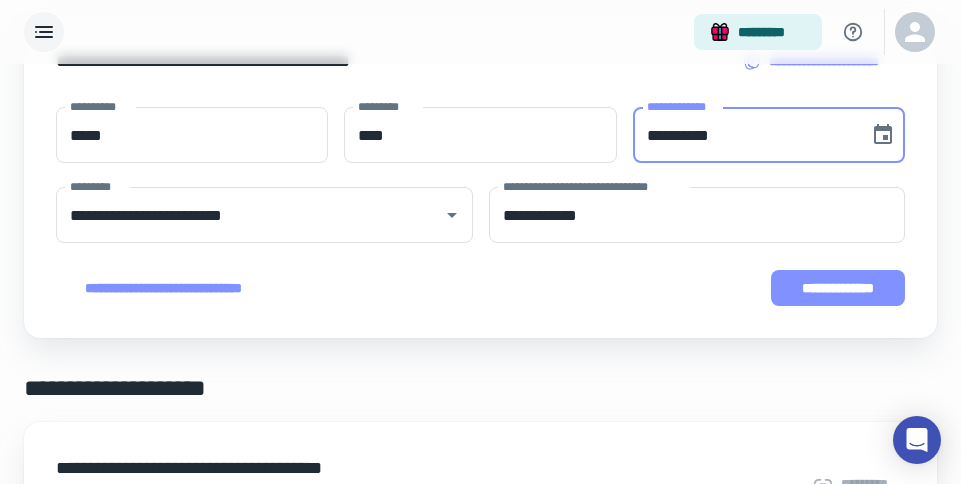 type on "**********" 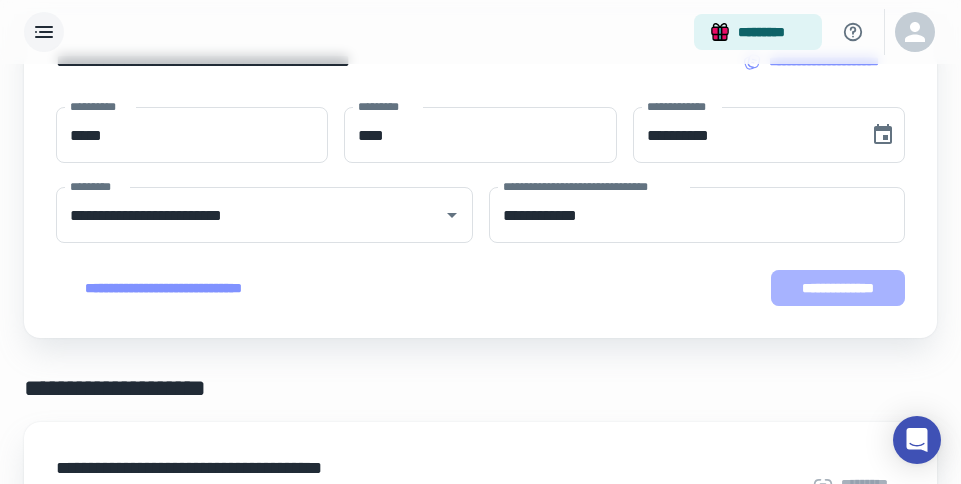 click on "**********" at bounding box center [838, 288] 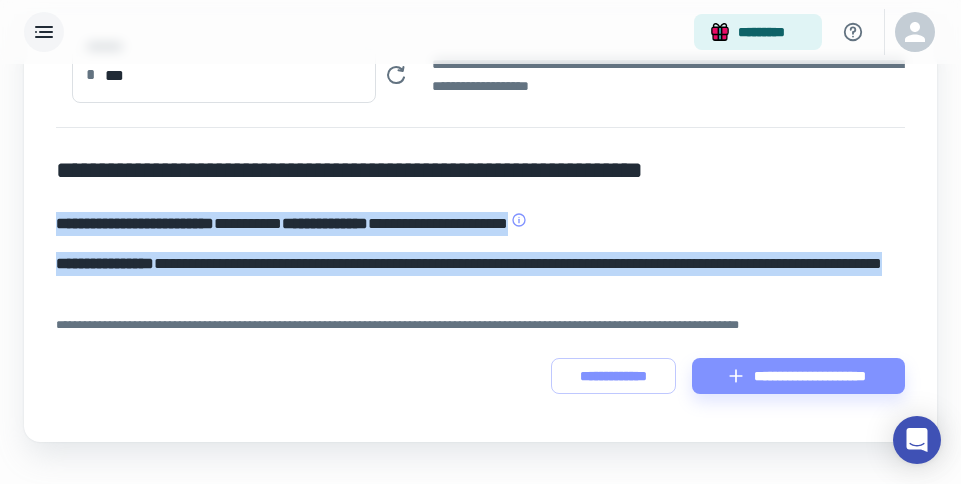 drag, startPoint x: 255, startPoint y: 291, endPoint x: 44, endPoint y: 233, distance: 218.82642 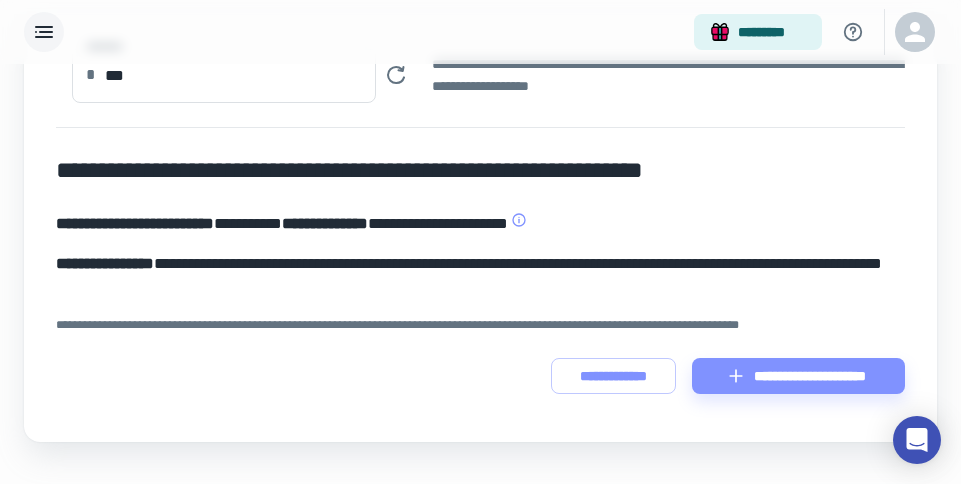 click on "**********" at bounding box center (480, 224) 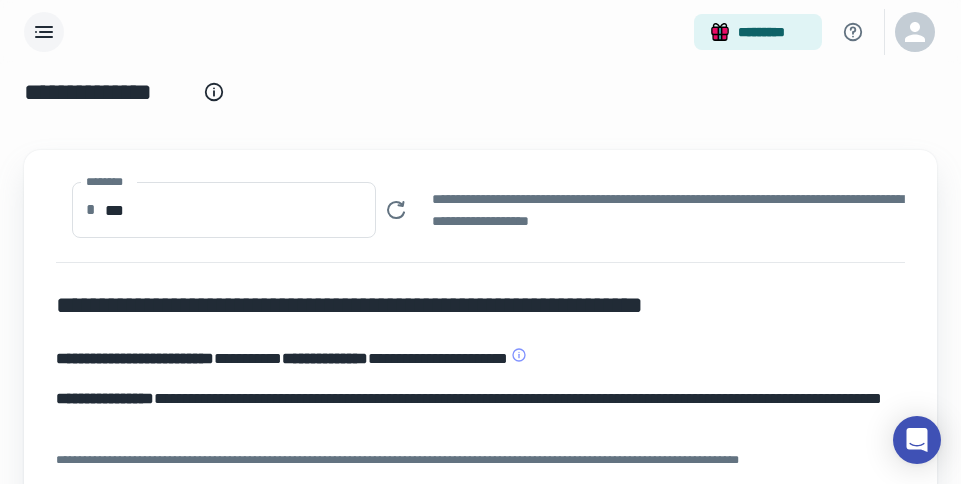 scroll, scrollTop: 0, scrollLeft: 0, axis: both 